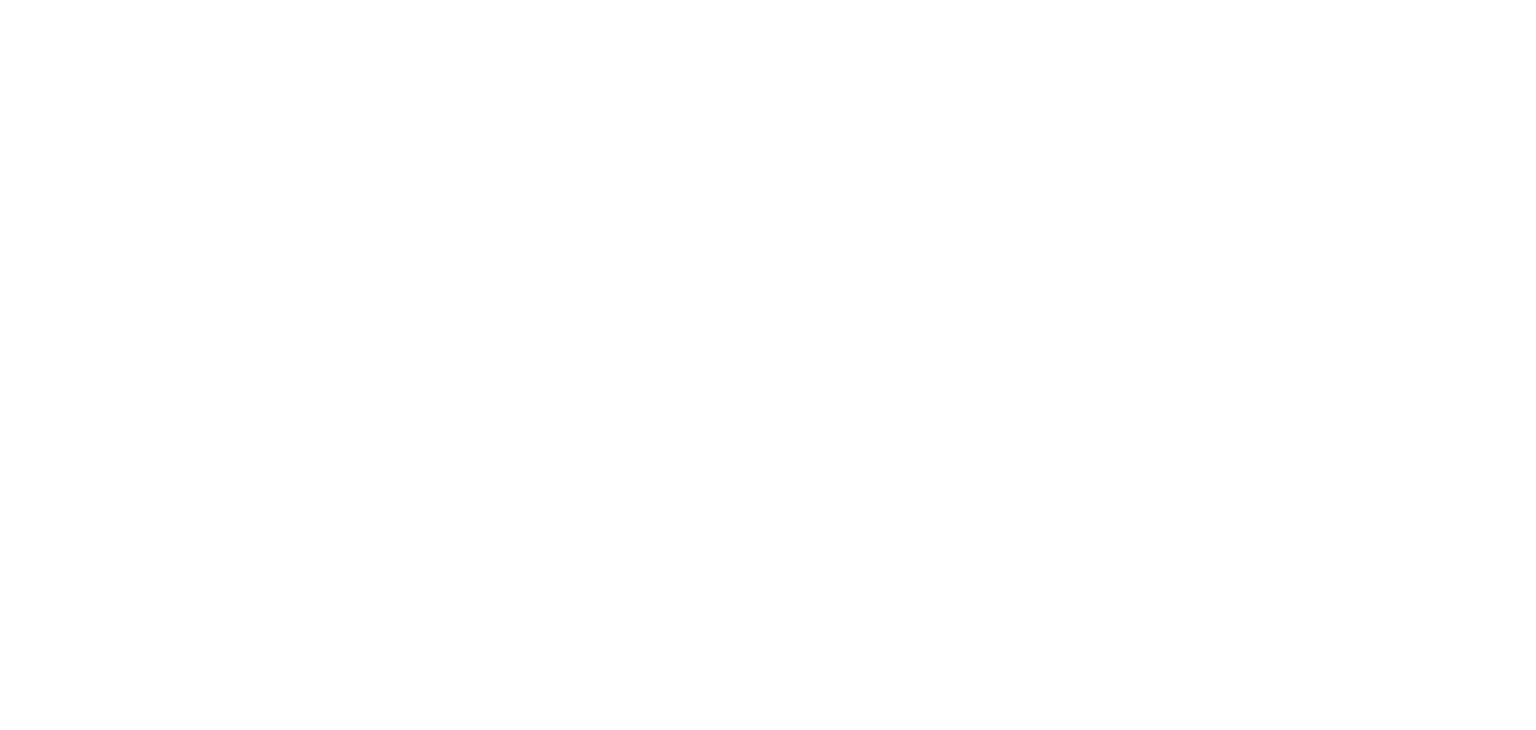 scroll, scrollTop: 0, scrollLeft: 0, axis: both 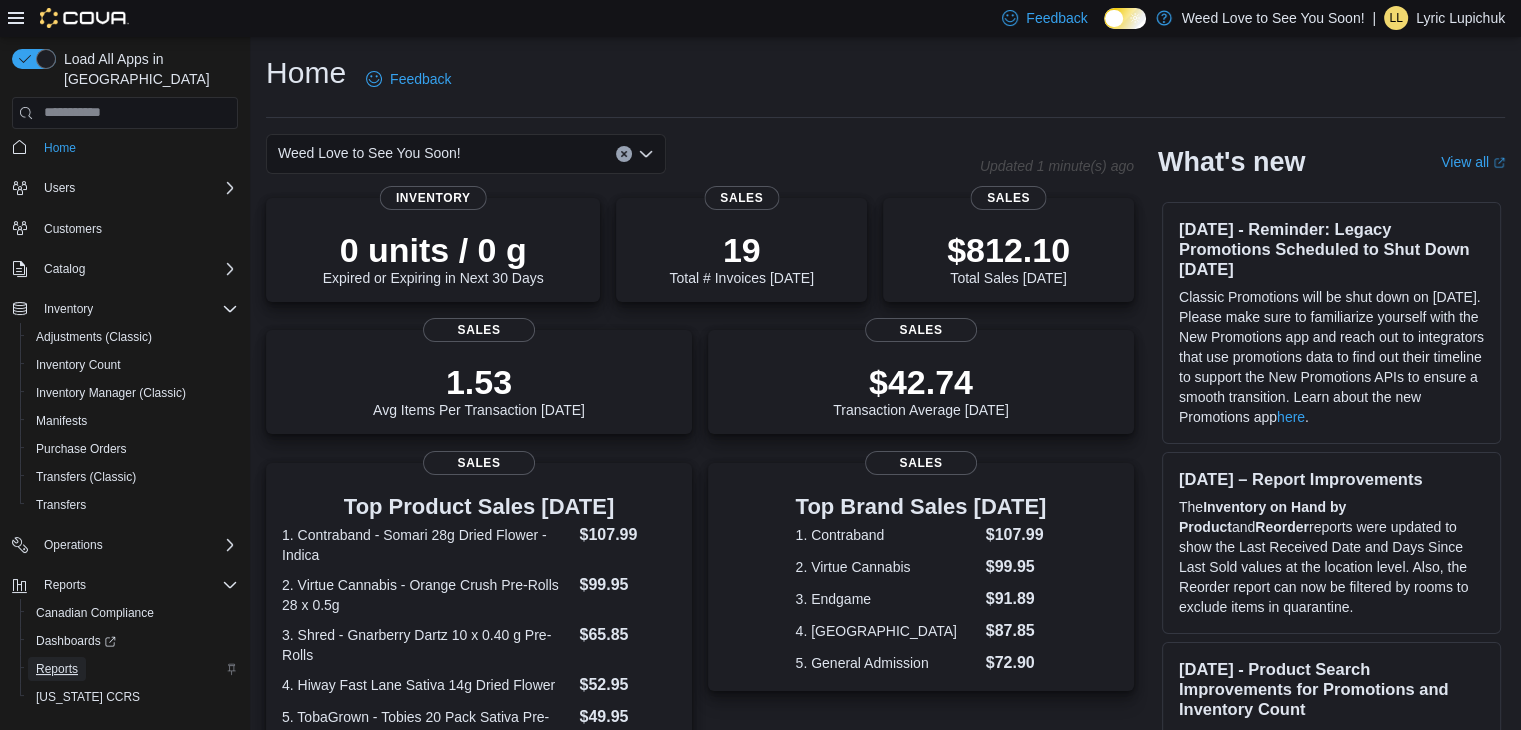 click on "Reports" at bounding box center [57, 669] 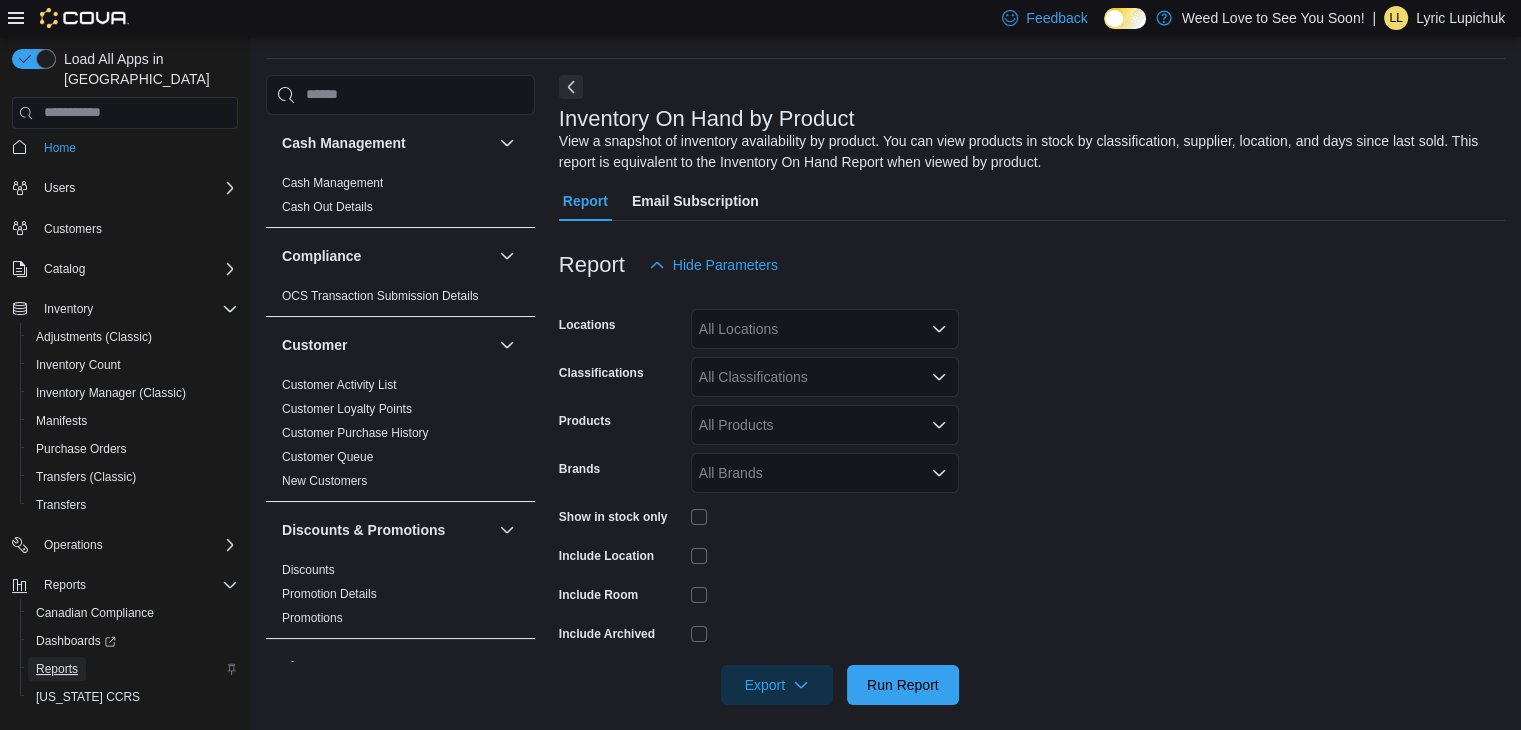 scroll, scrollTop: 67, scrollLeft: 0, axis: vertical 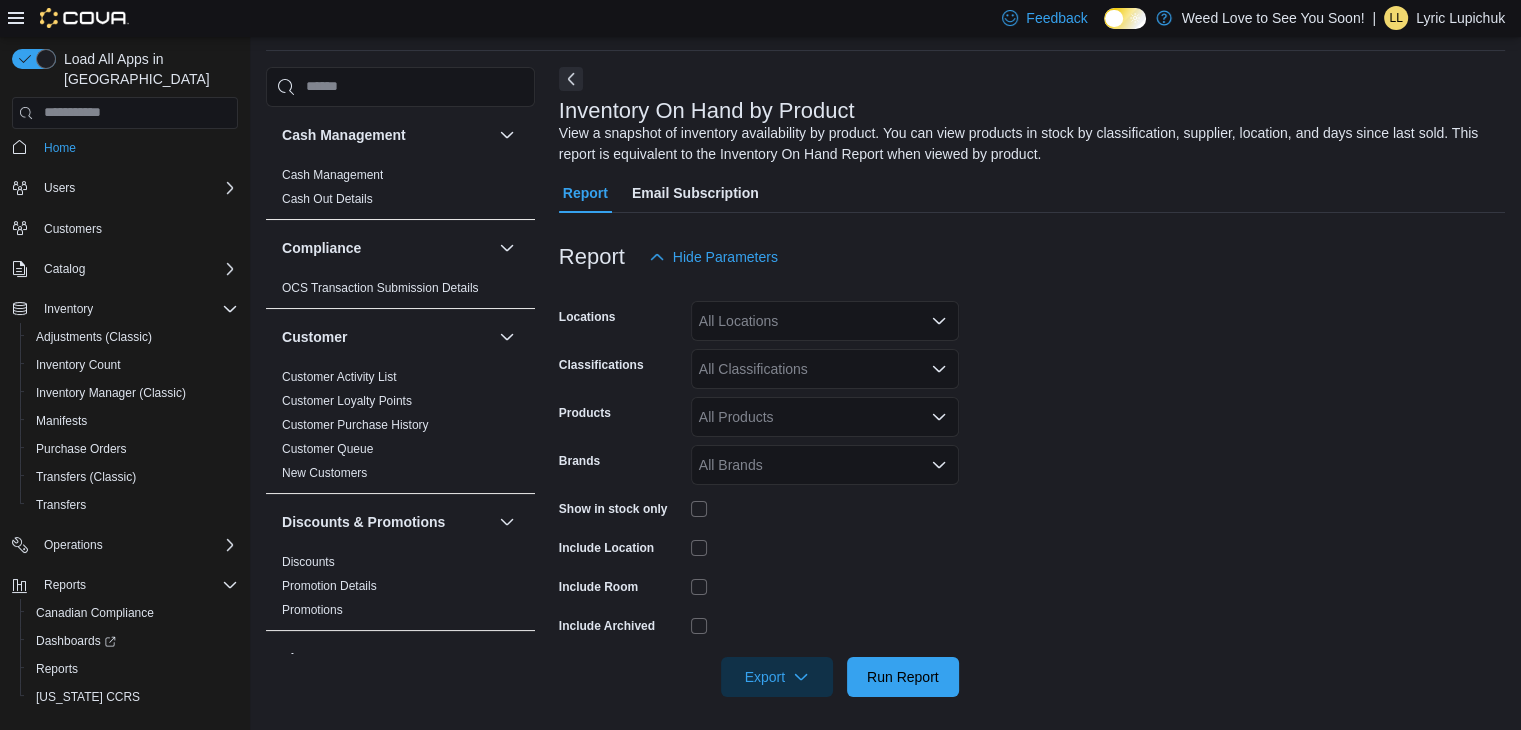 click on "All Classifications" at bounding box center (825, 369) 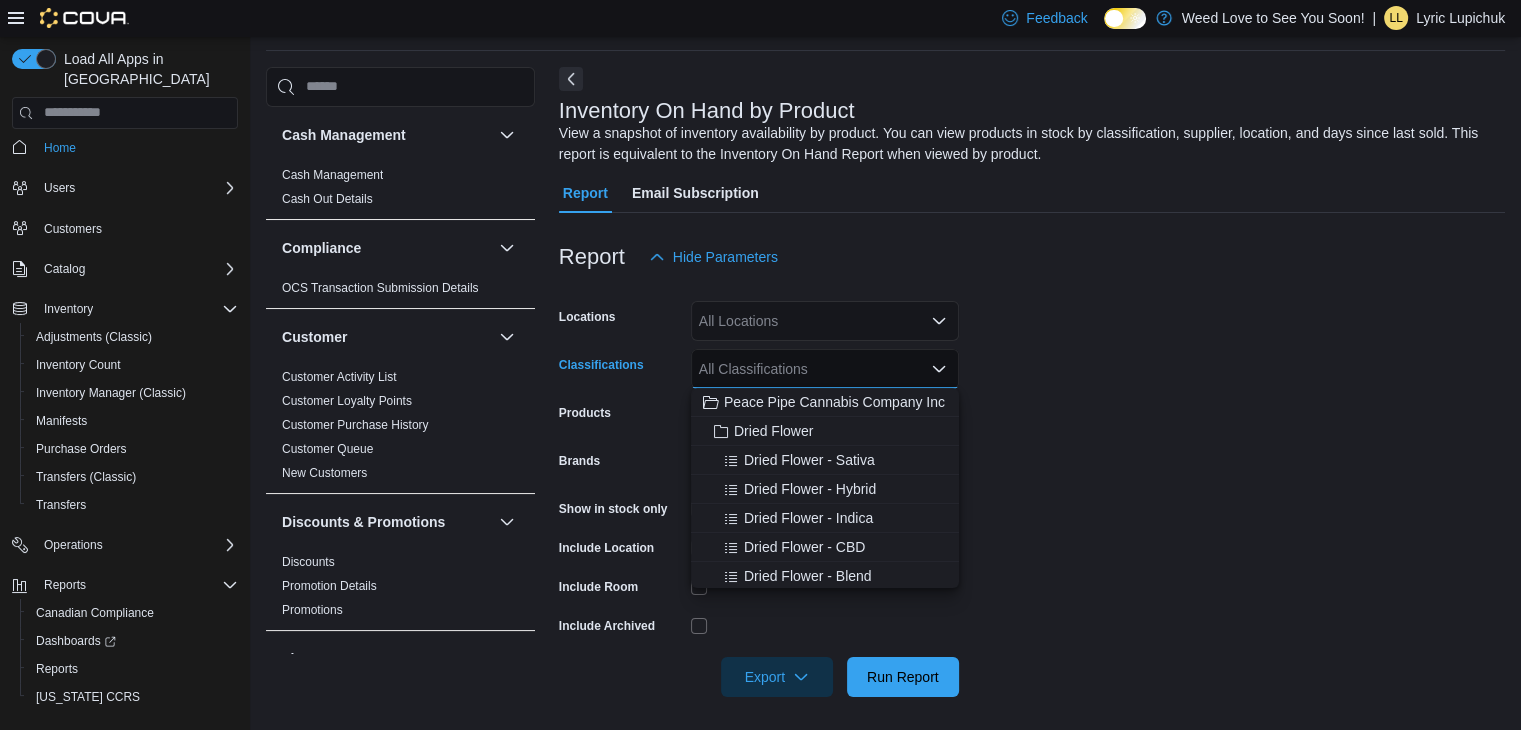 click on "All Locations" at bounding box center (825, 321) 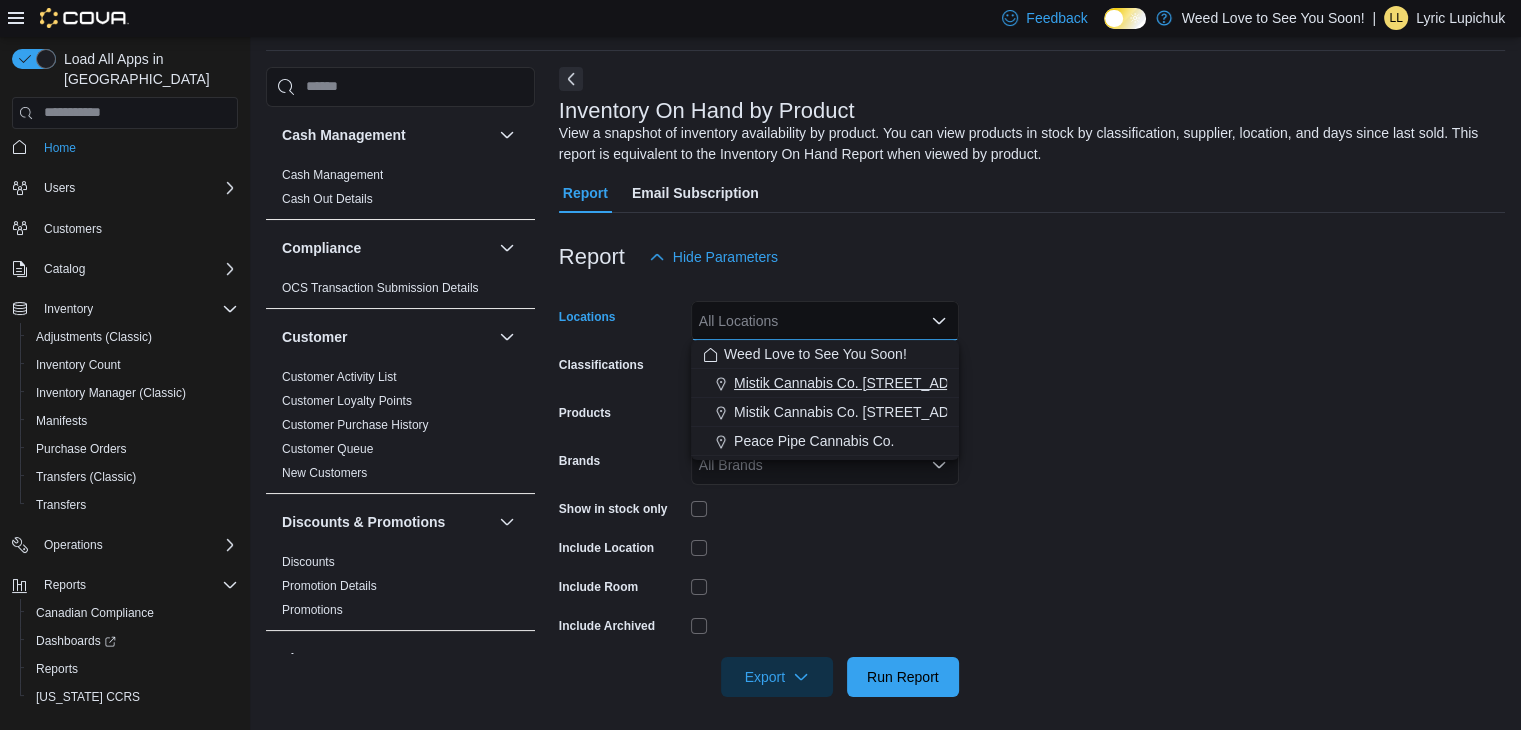 click on "Mistik Cannabis Co. 1670 Main Street" at bounding box center (825, 383) 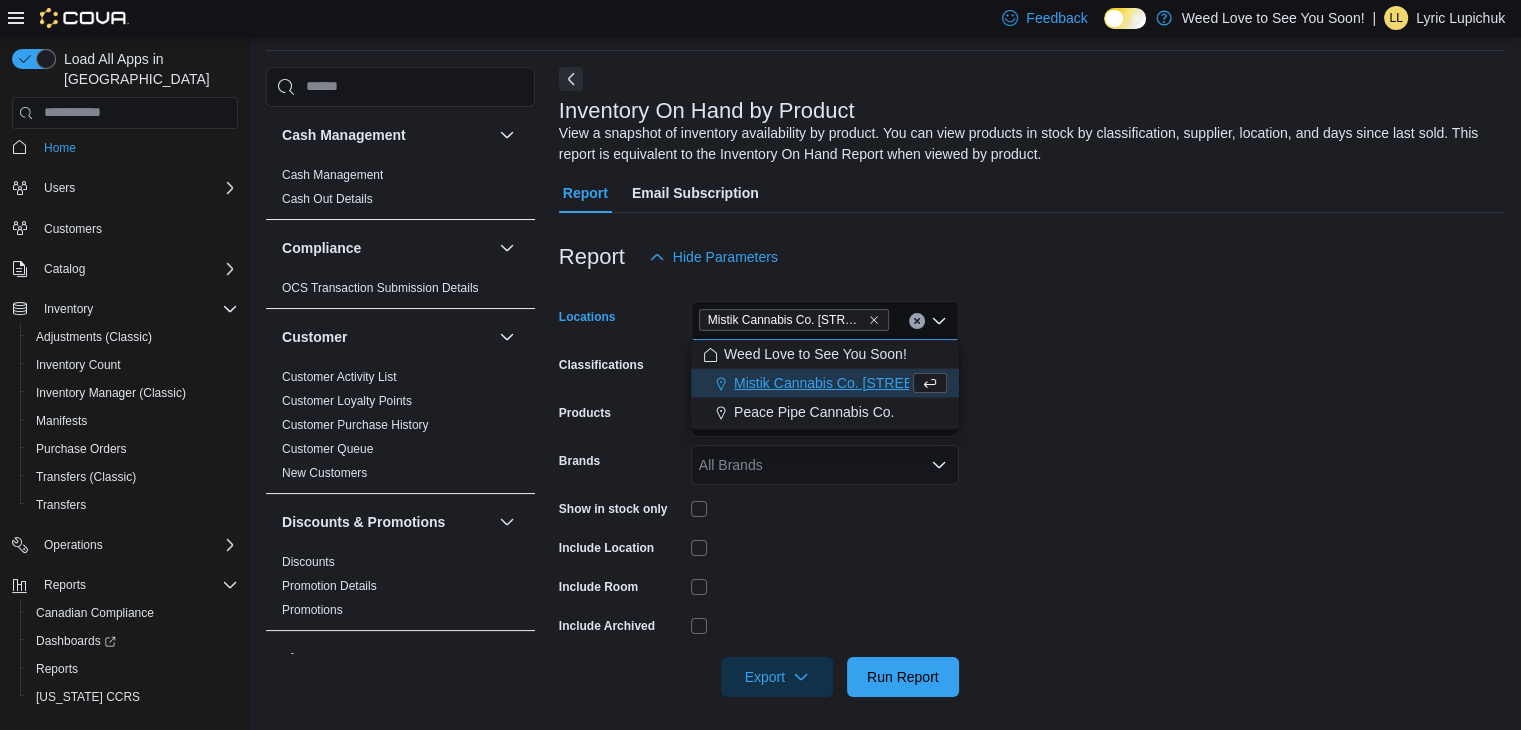 click on "Locations Mistik Cannabis Co. 1670 Main Street Combo box. Selected. Mistik Cannabis Co. 1670 Main Street. Press Backspace to delete Mistik Cannabis Co. 1670 Main Street. Combo box input. All Locations. Type some text or, to display a list of choices, press Down Arrow. To exit the list of choices, press Escape. Classifications All Classifications Products All Products Brands All Brands Show in stock only Include Location Include Room Include Archived Export  Run Report" at bounding box center [1032, 487] 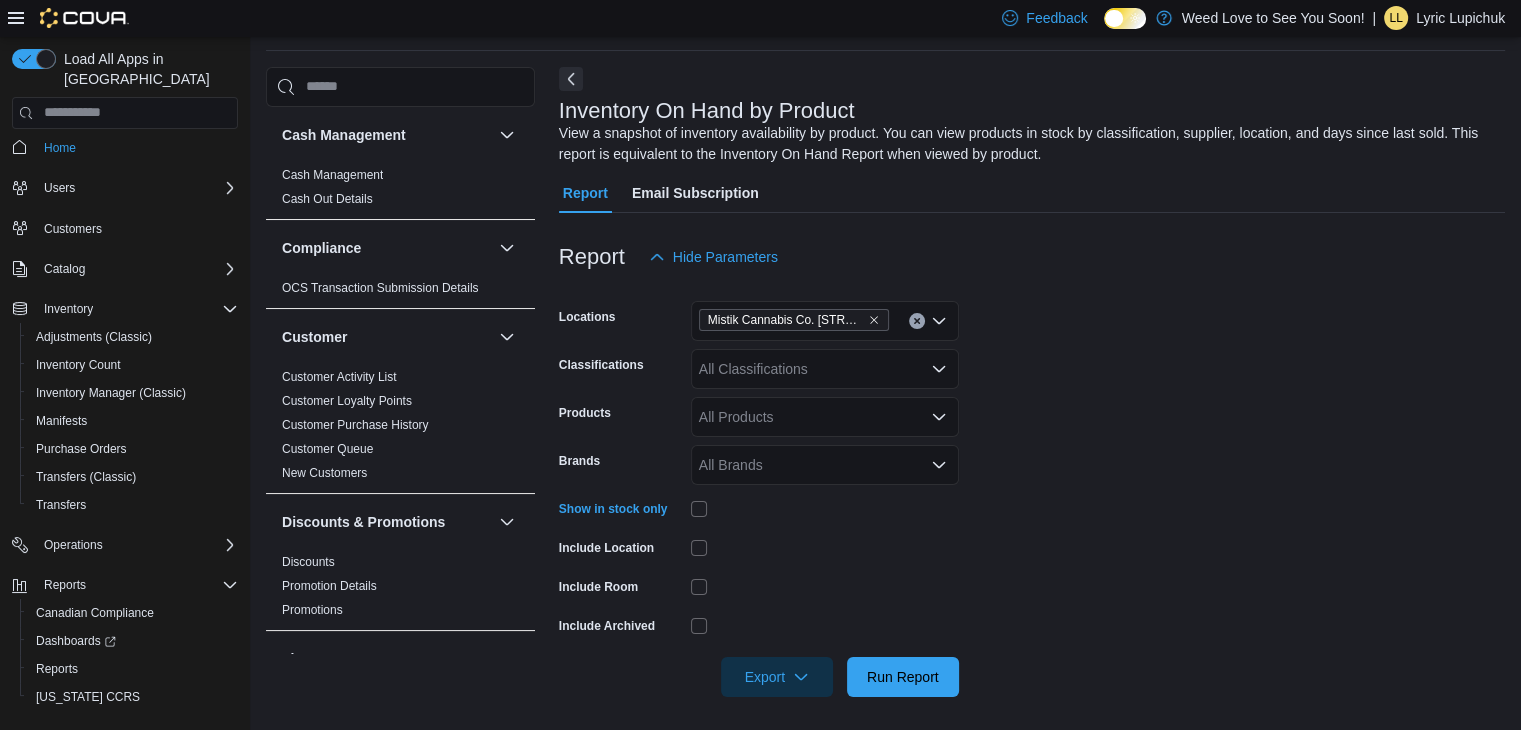 click at bounding box center (825, 547) 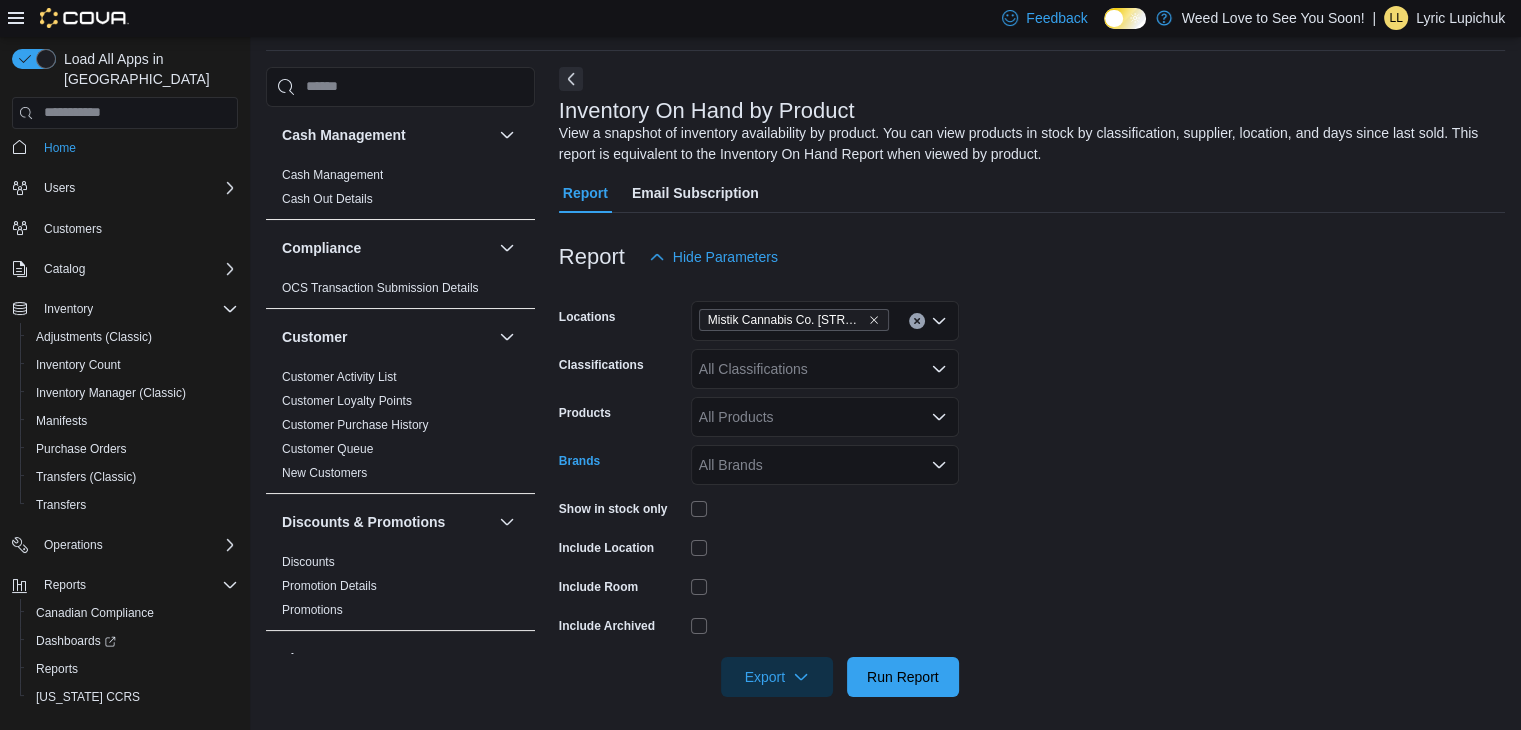 click on "All Brands" at bounding box center [825, 465] 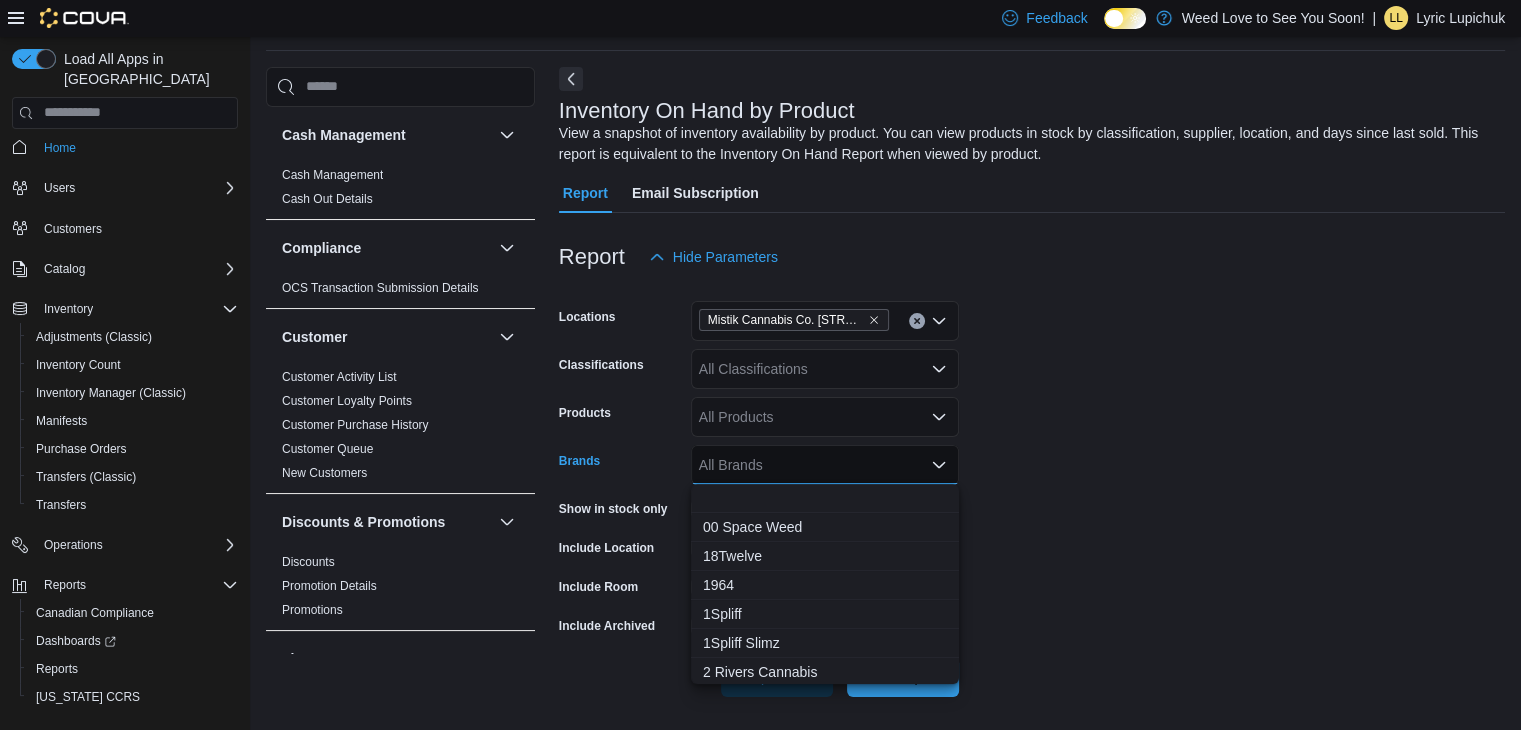 click on "All Brands" at bounding box center [825, 465] 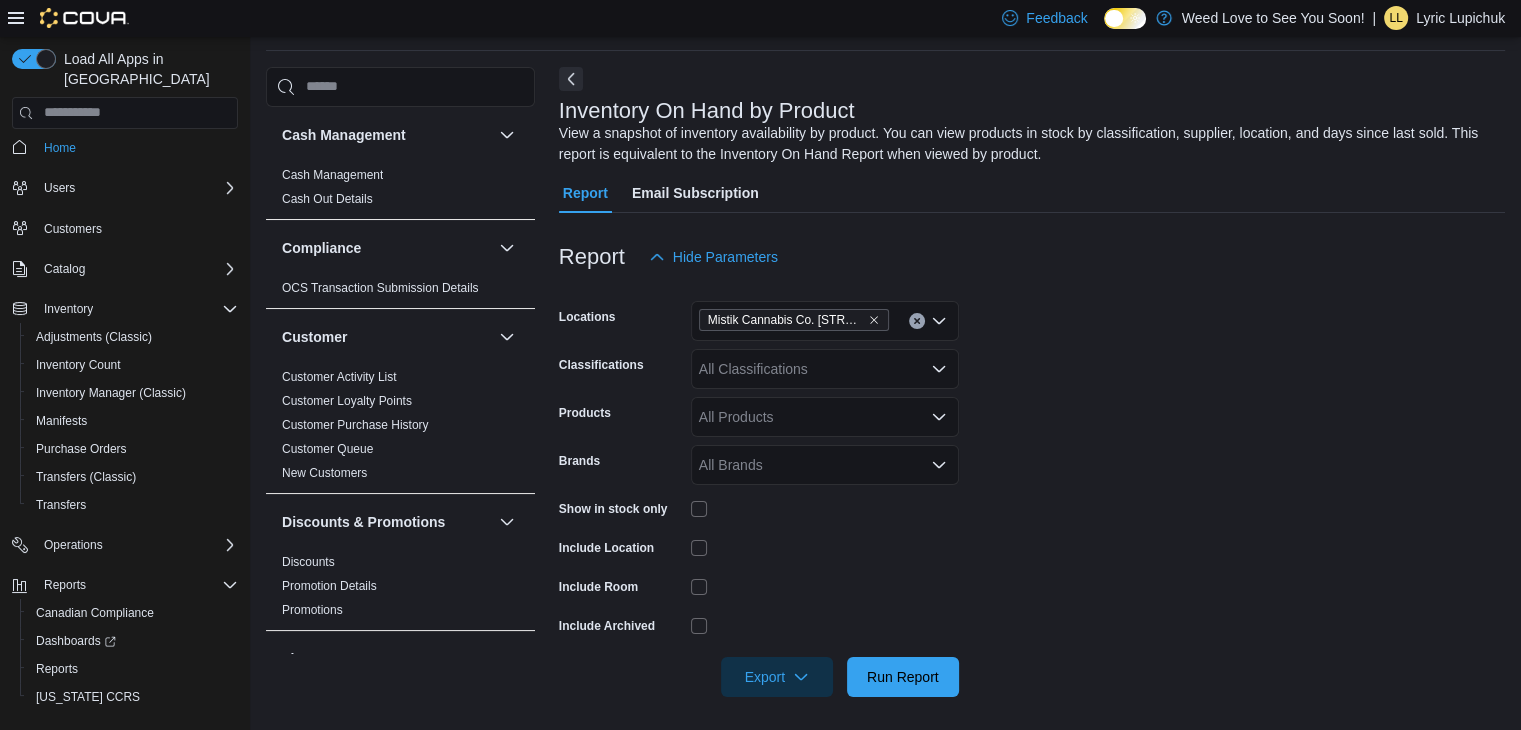 click on "Locations Mistik Cannabis Co. 1670 Main Street Classifications All Classifications Products All Products Brands All Brands Show in stock only Include Location Include Room Include Archived Export  Run Report" at bounding box center (1032, 487) 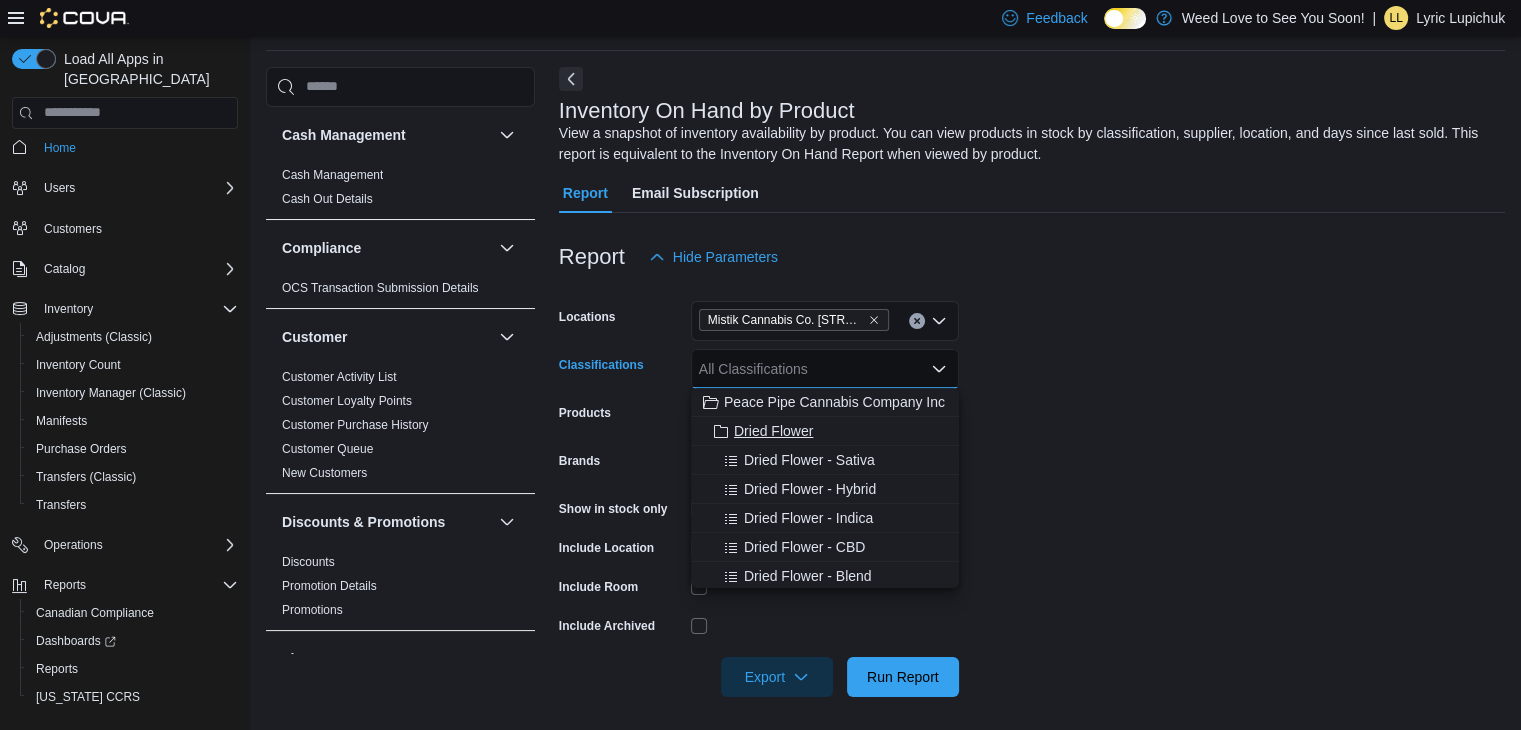click on "Dried Flower" at bounding box center (825, 431) 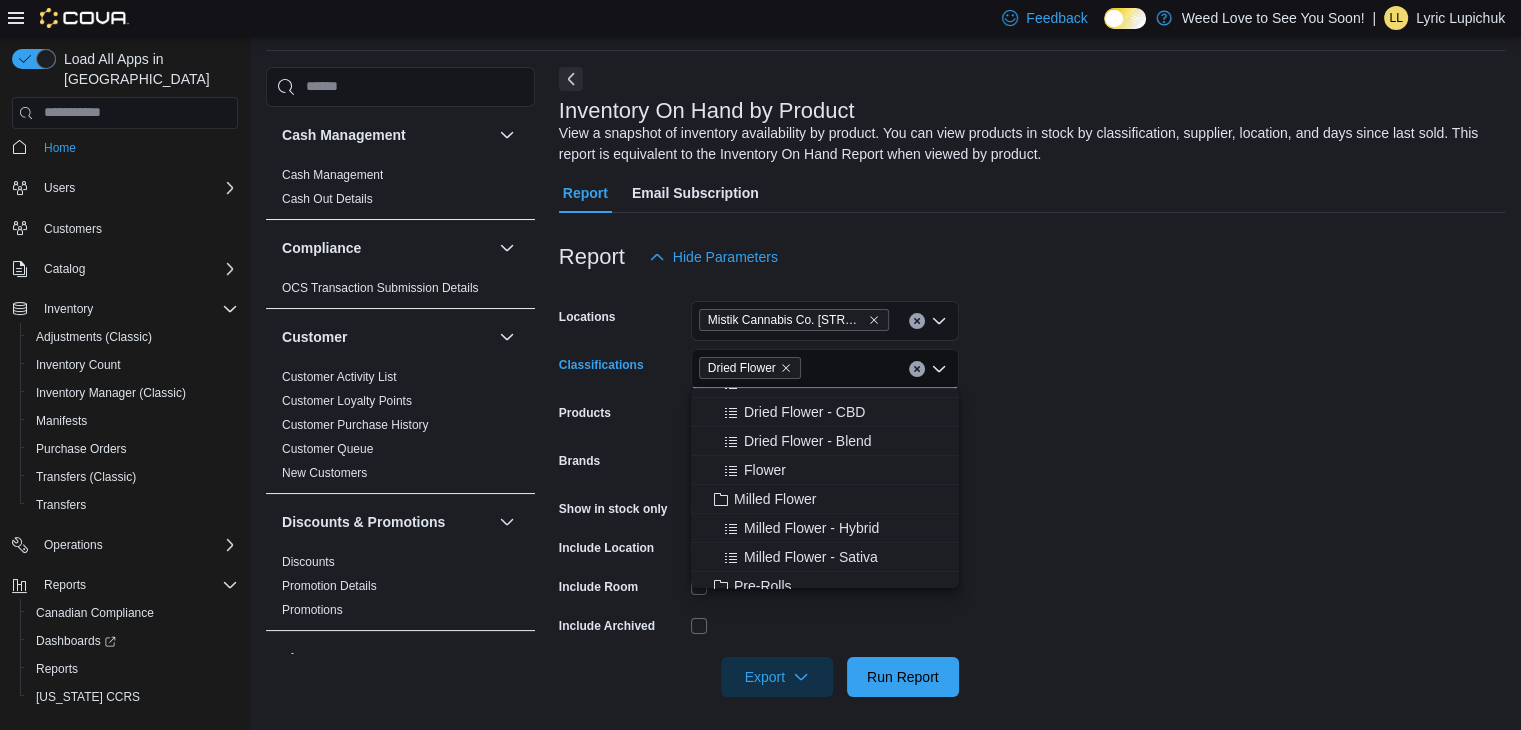 scroll, scrollTop: 107, scrollLeft: 0, axis: vertical 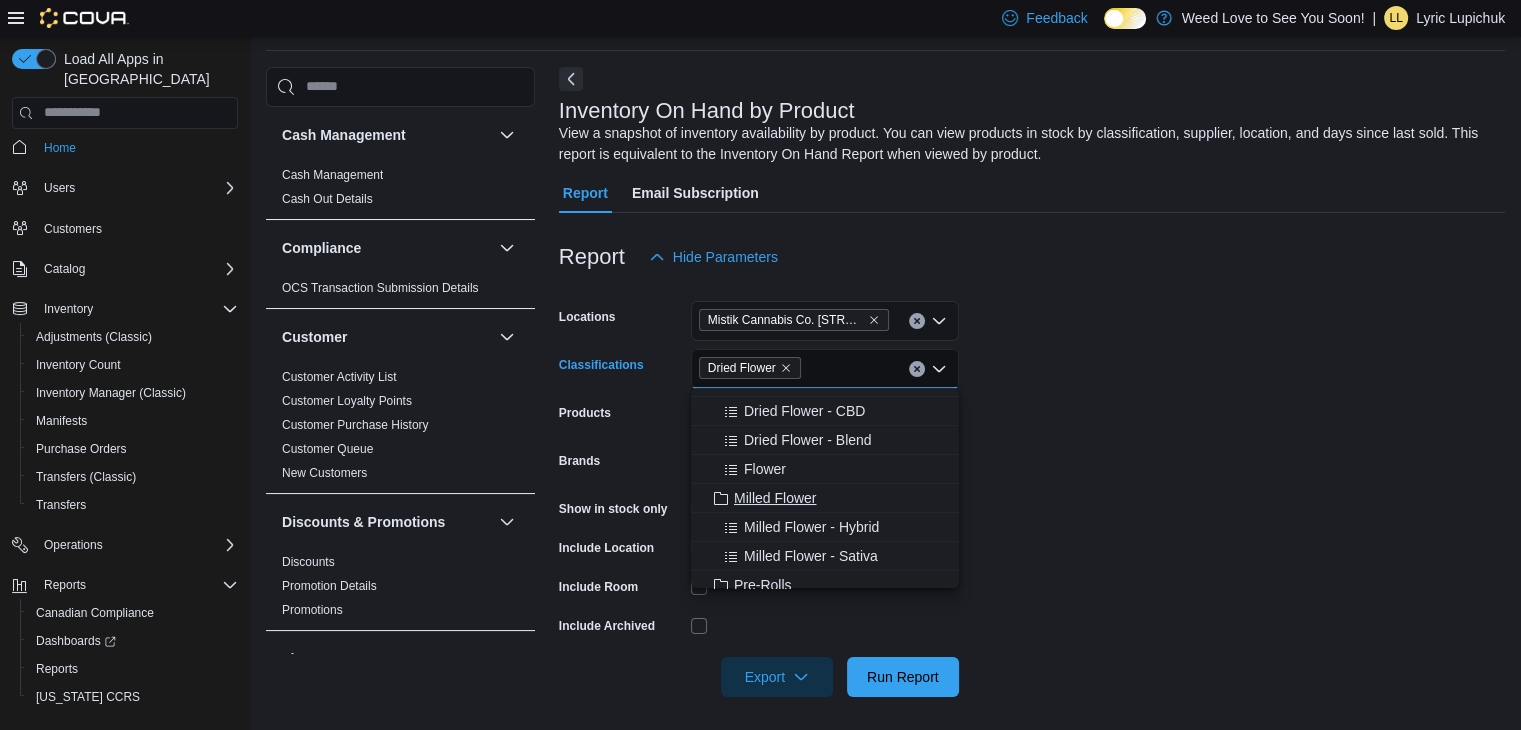 click on "Milled Flower" at bounding box center (825, 498) 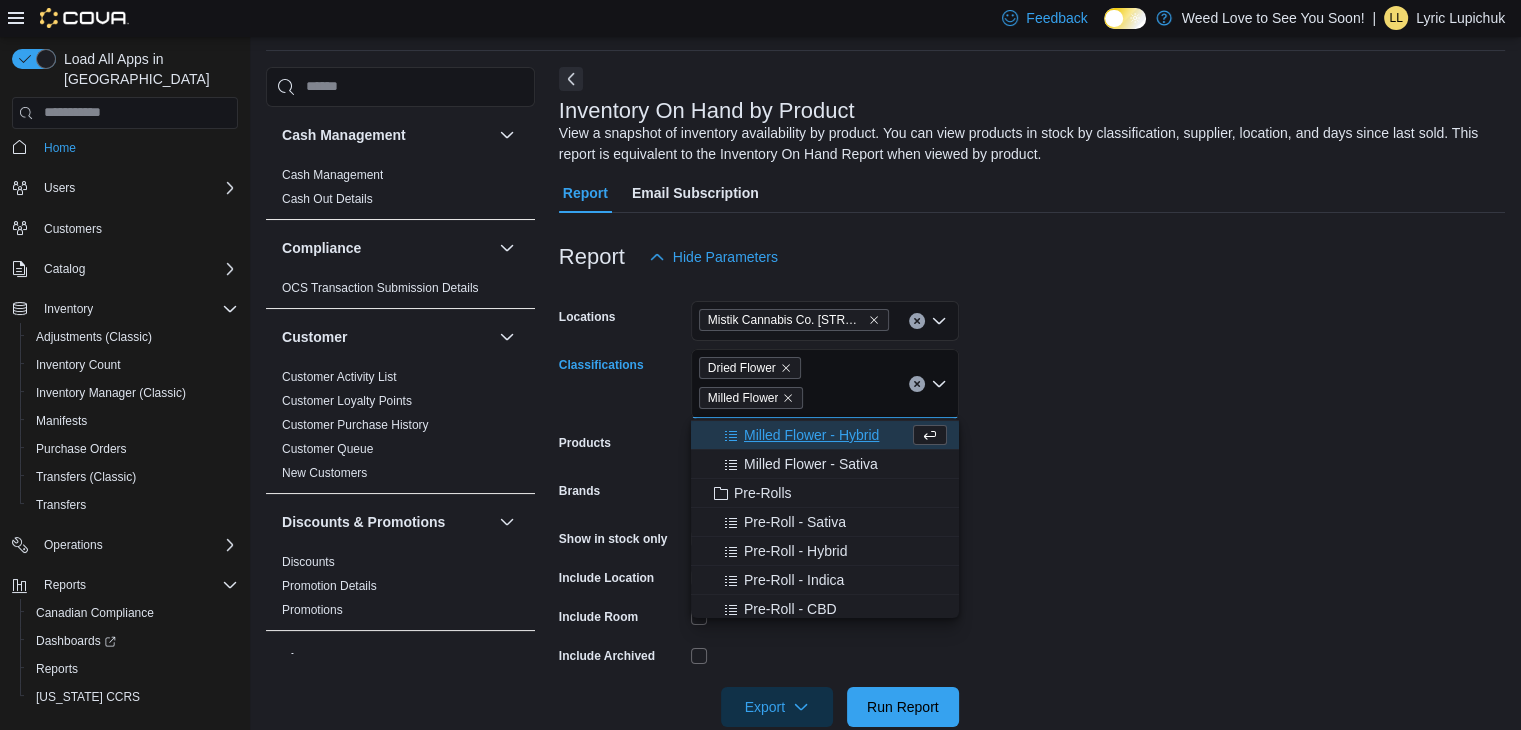 scroll, scrollTop: 208, scrollLeft: 0, axis: vertical 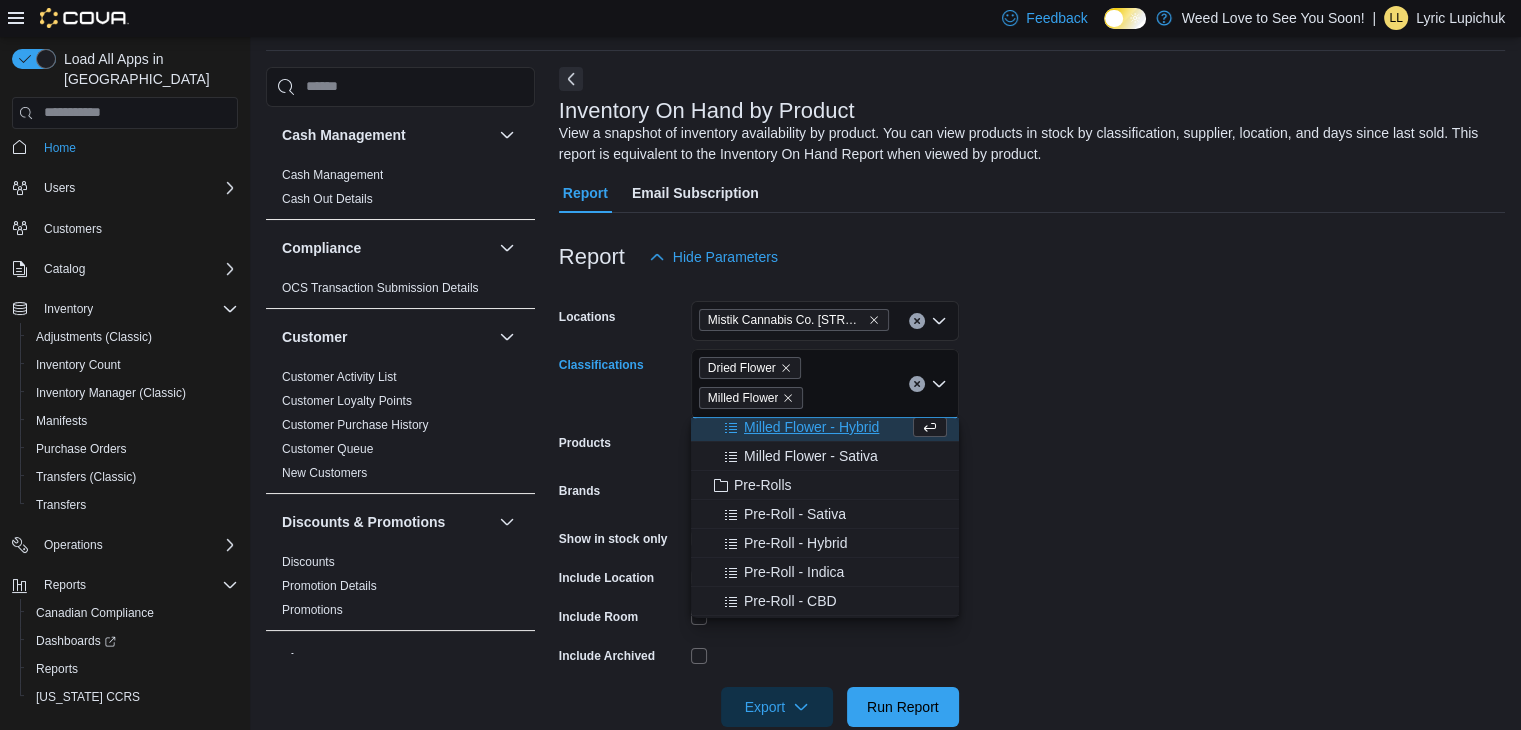 click on "Pre-Rolls" at bounding box center [825, 485] 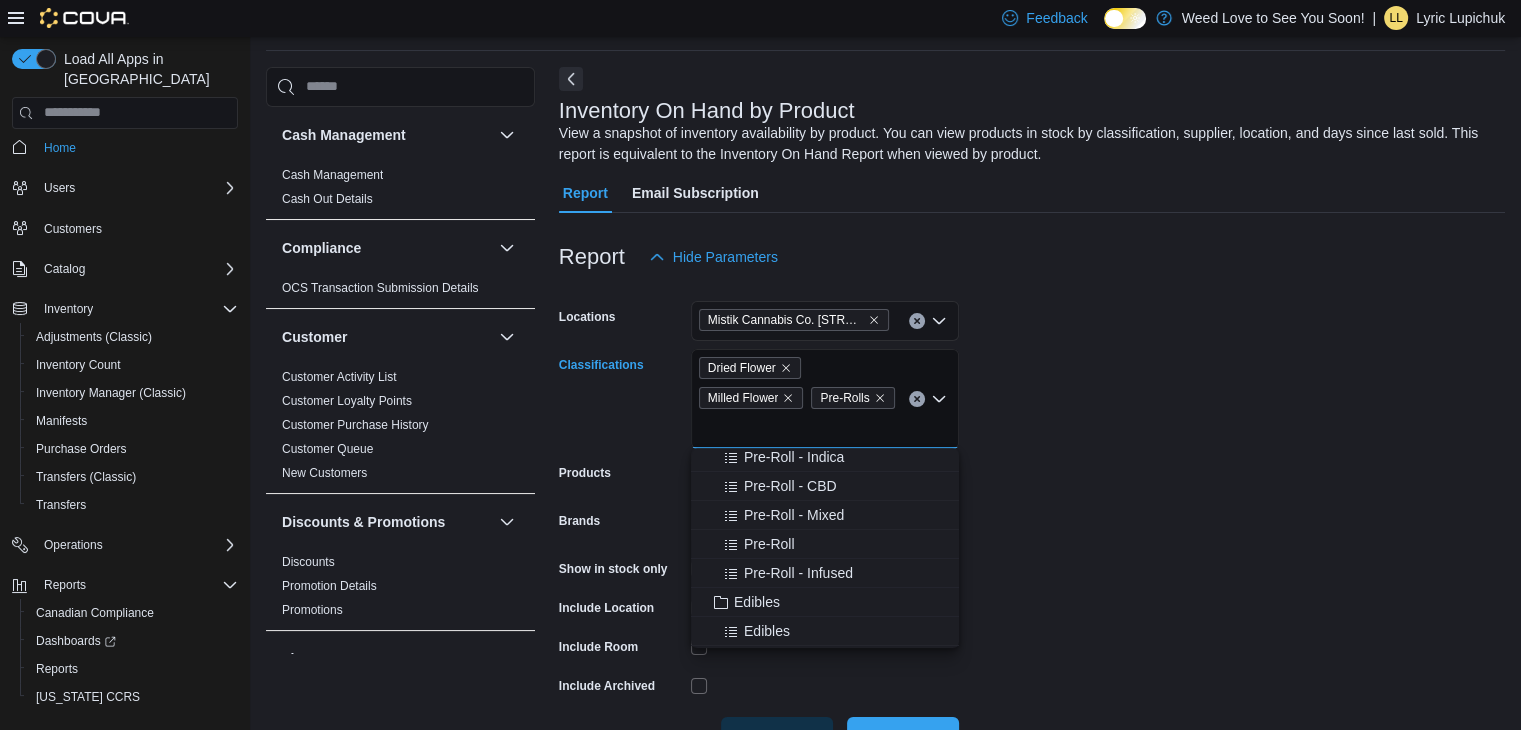 scroll, scrollTop: 324, scrollLeft: 0, axis: vertical 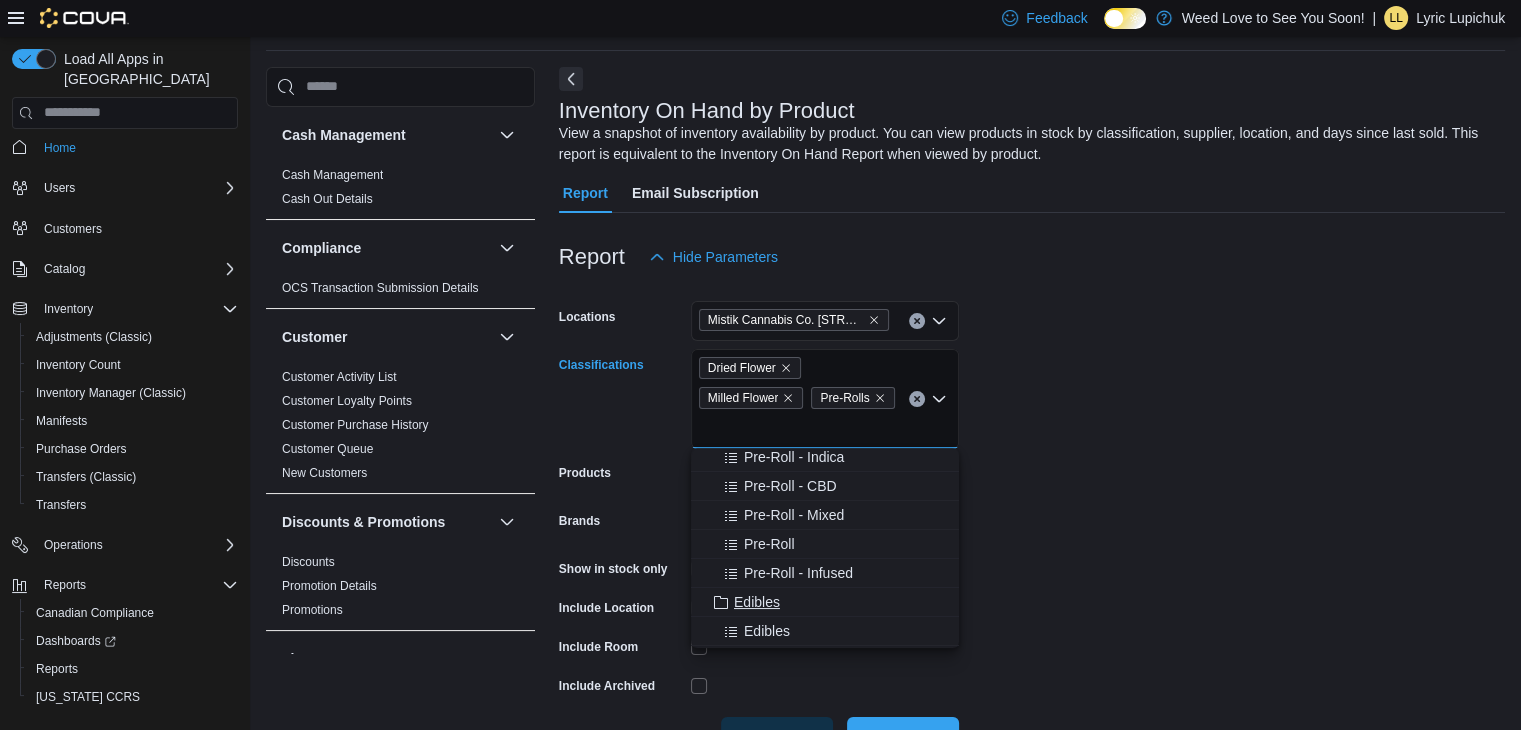 click on "Edibles" at bounding box center (825, 602) 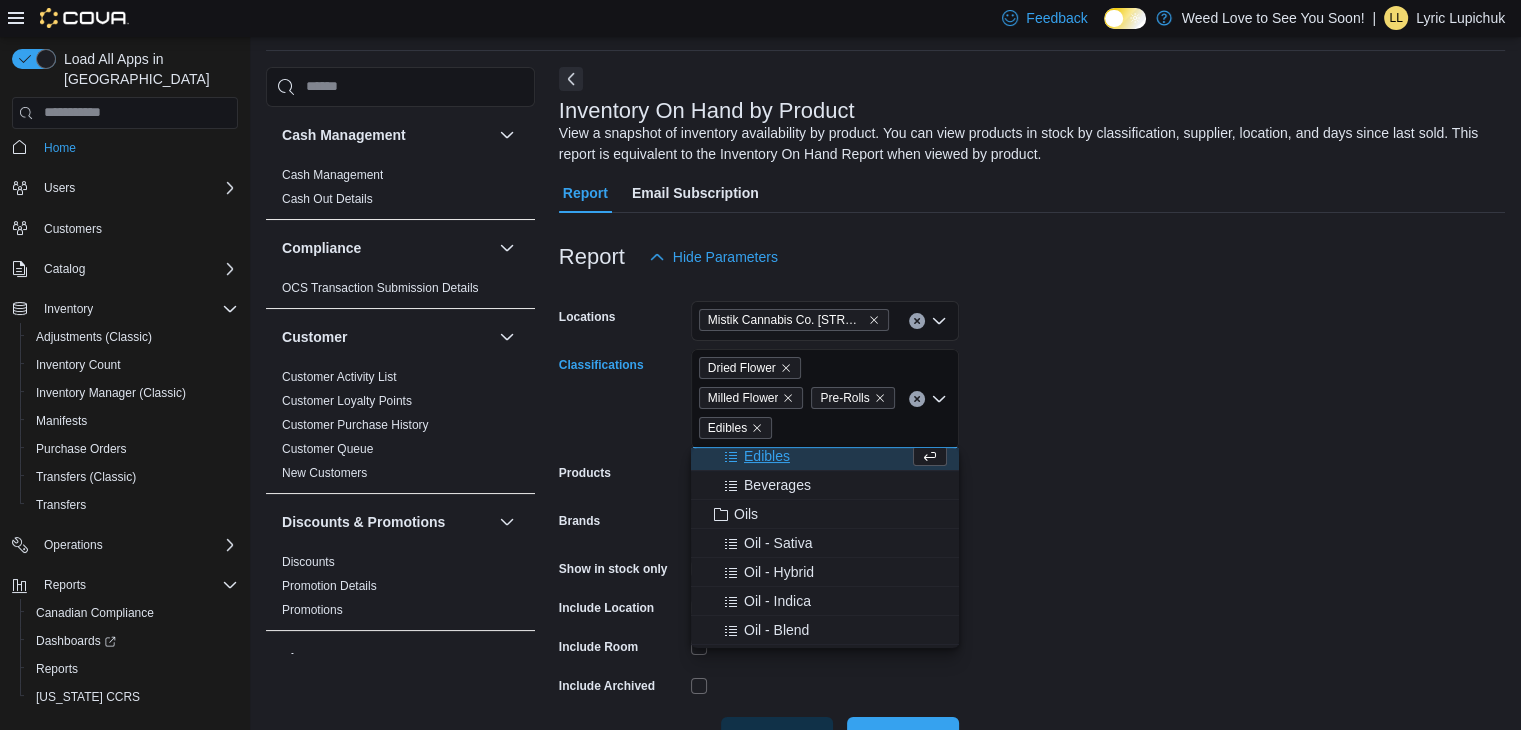 scroll, scrollTop: 488, scrollLeft: 0, axis: vertical 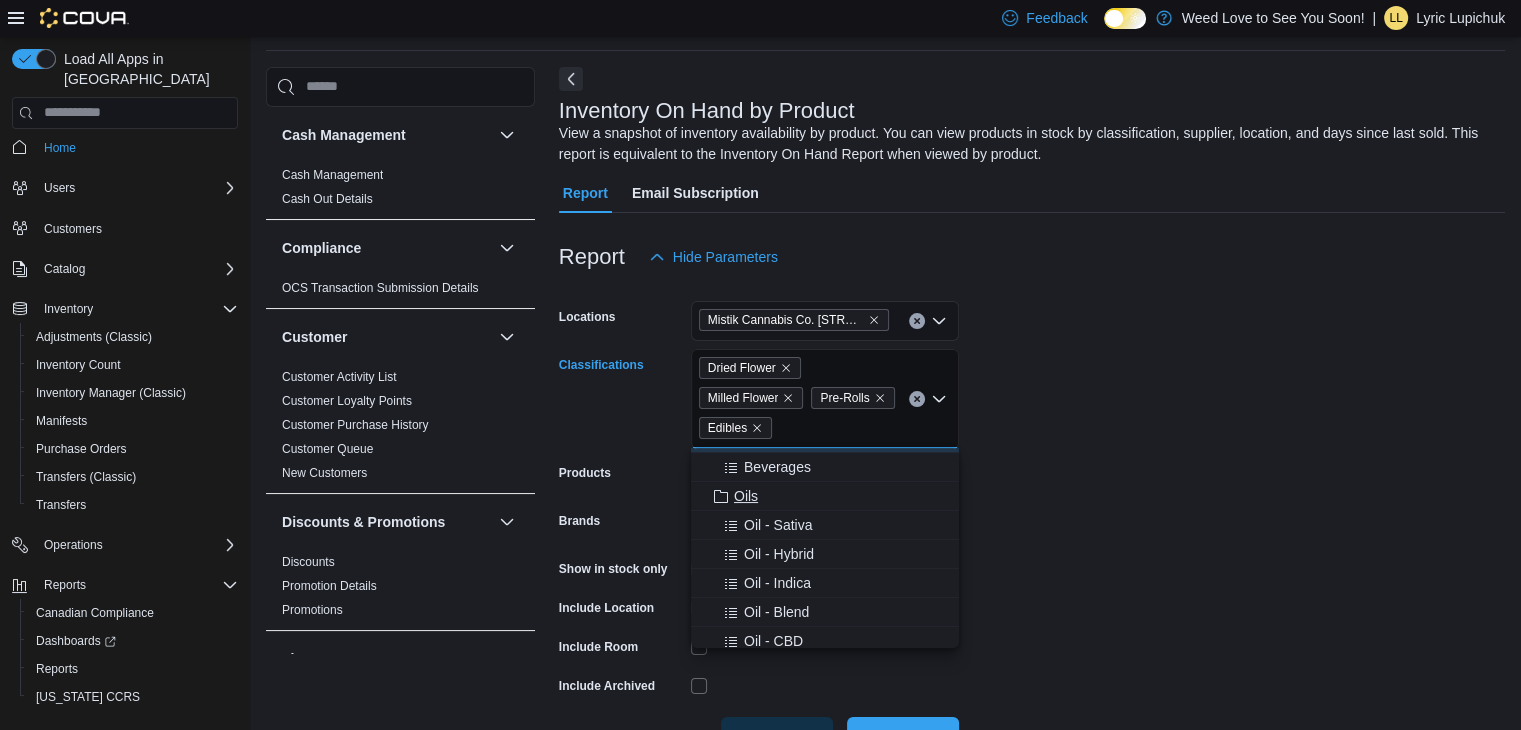 click on "Oils" at bounding box center (825, 496) 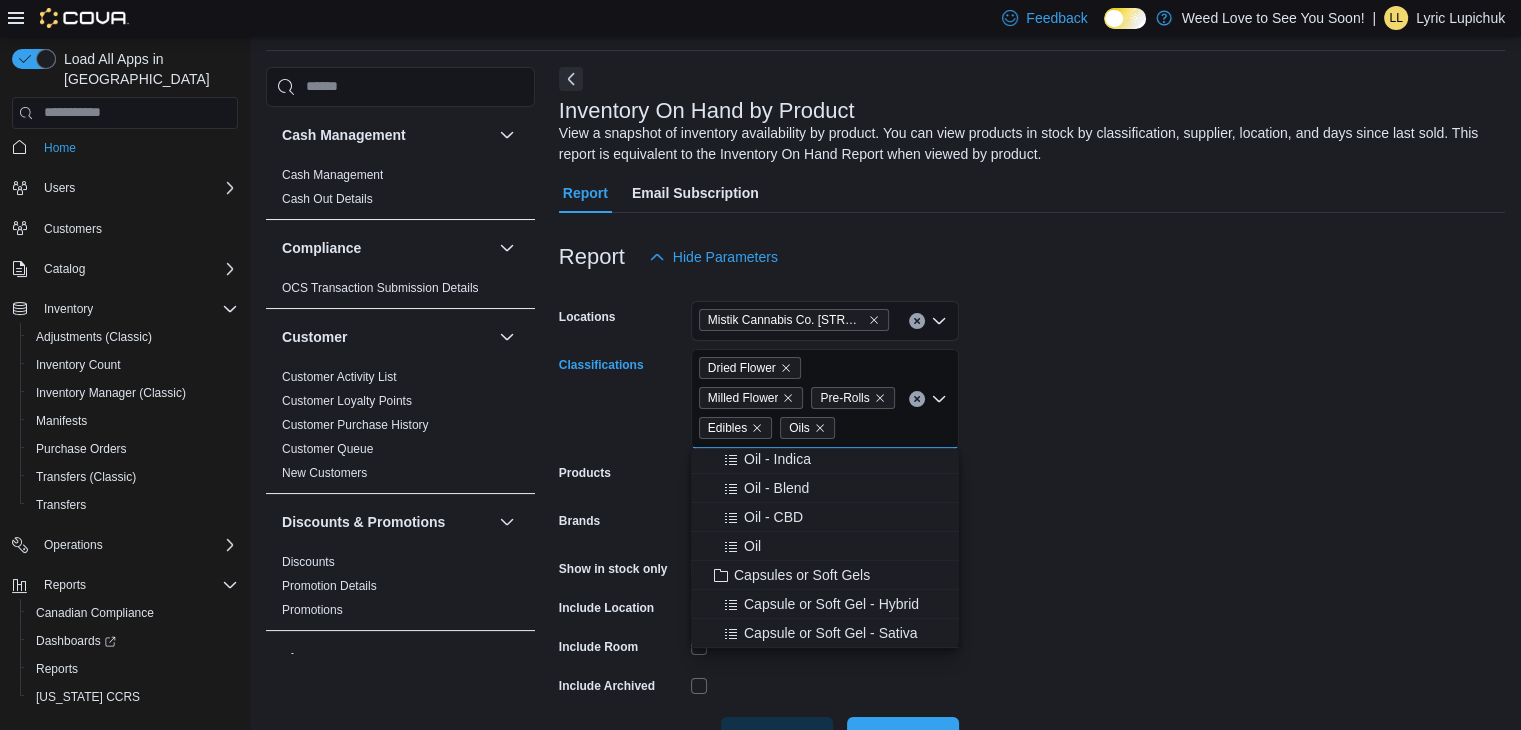scroll, scrollTop: 592, scrollLeft: 0, axis: vertical 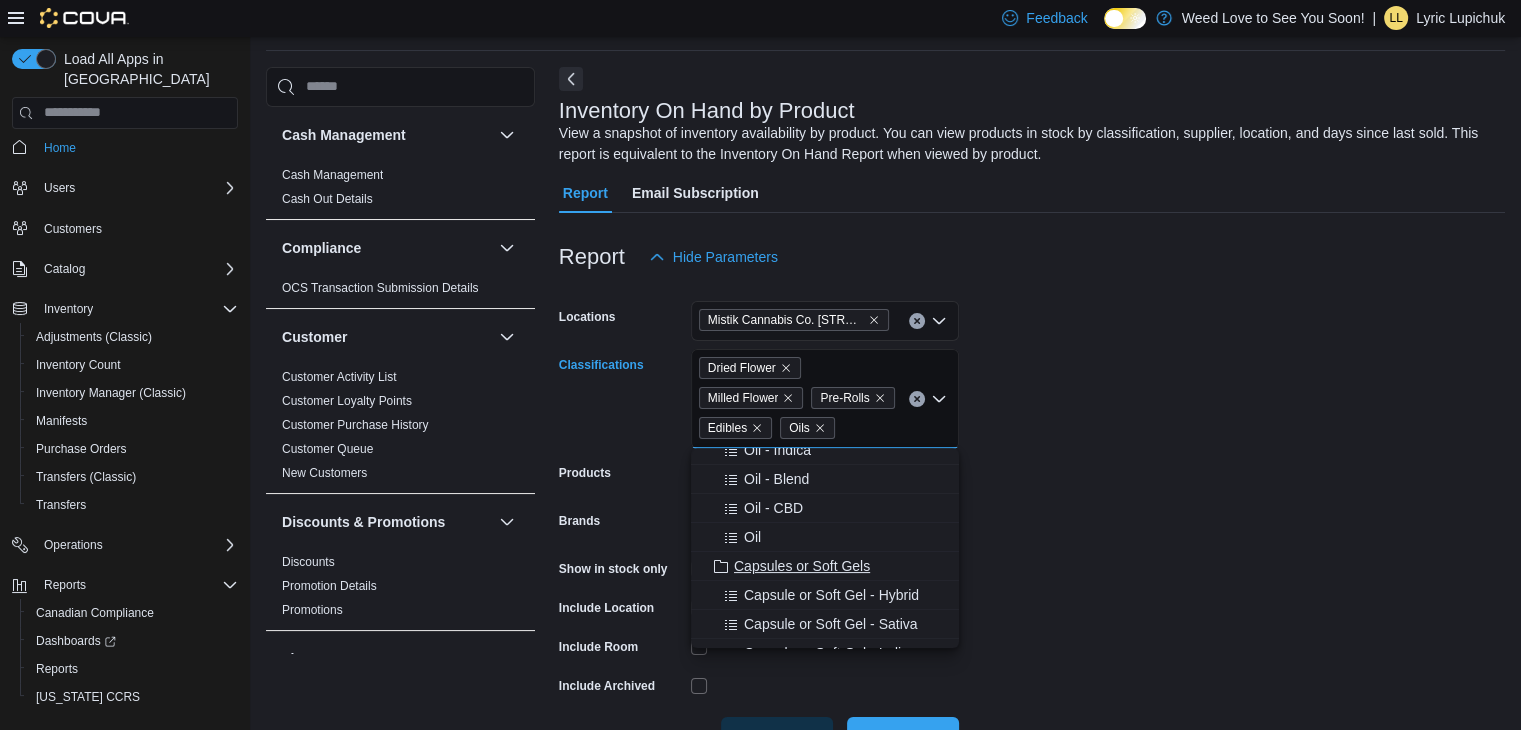 click on "Capsules or Soft Gels" at bounding box center (825, 566) 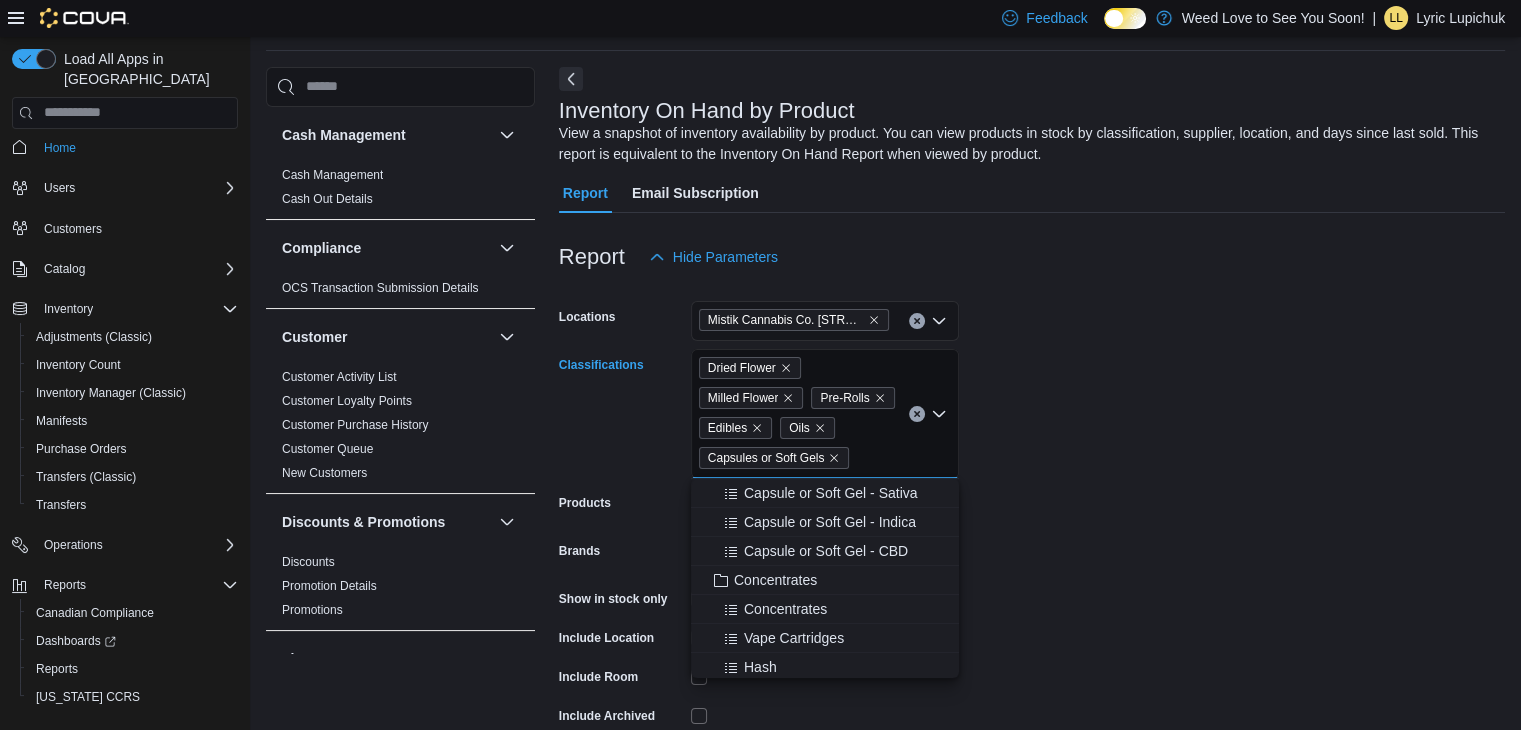 scroll, scrollTop: 736, scrollLeft: 0, axis: vertical 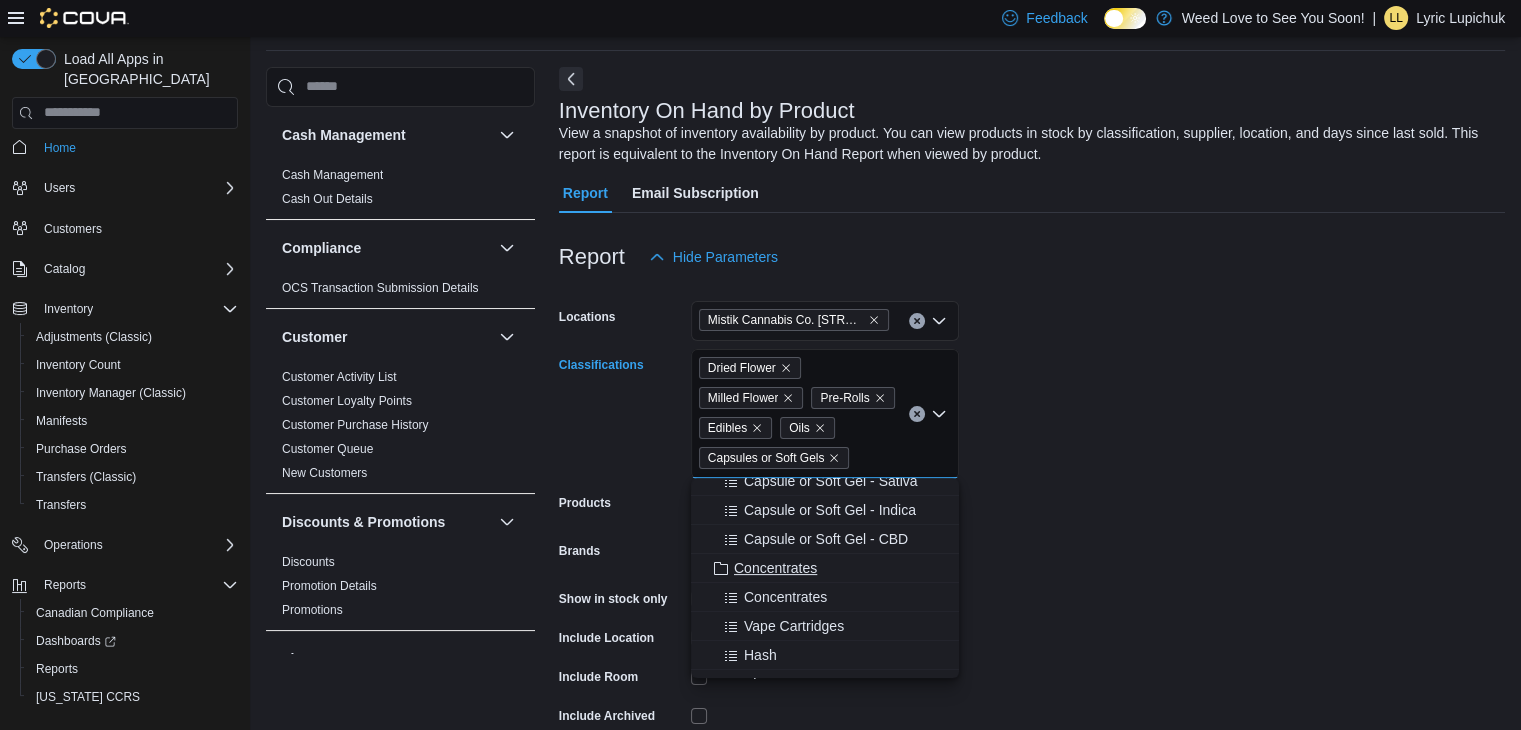 click on "Concentrates" at bounding box center (825, 568) 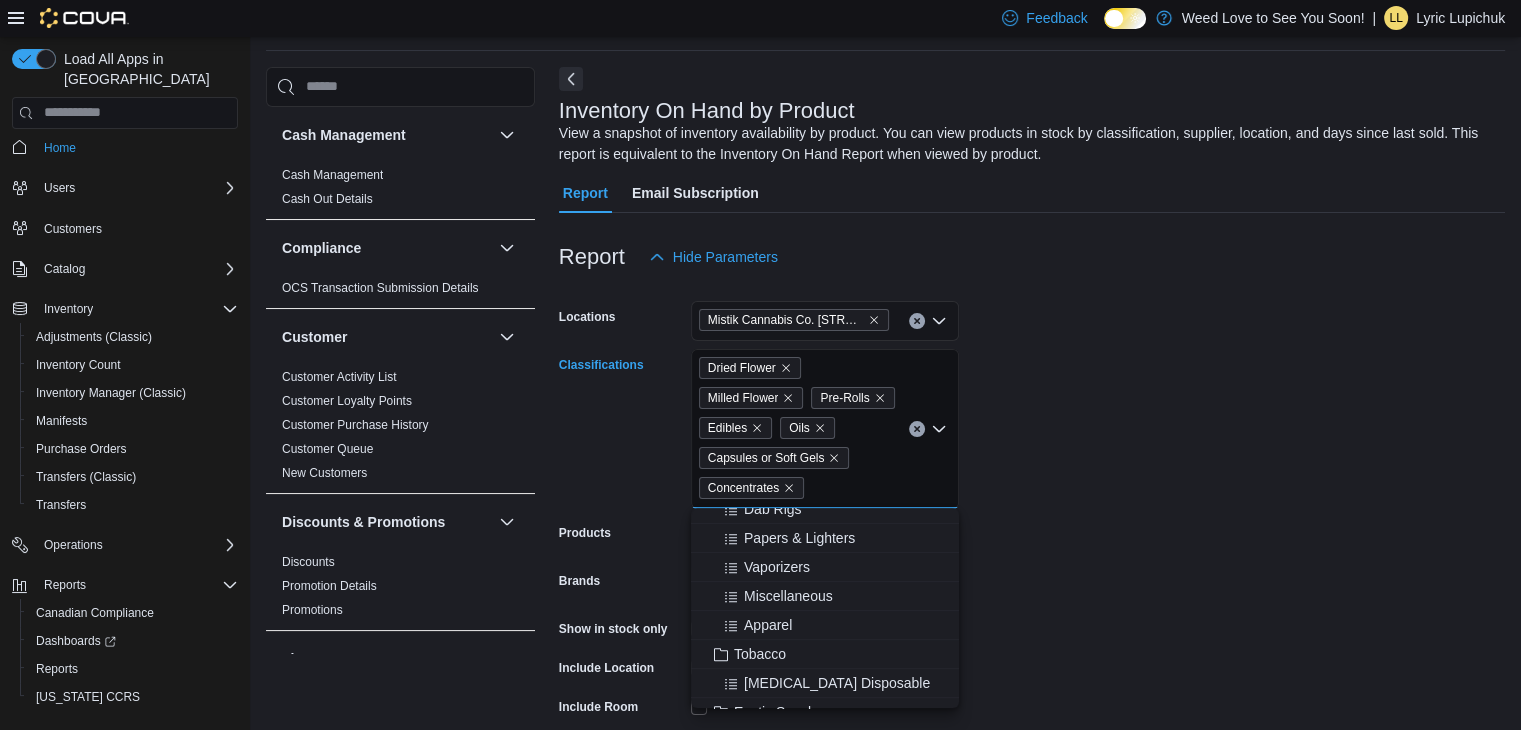 scroll, scrollTop: 1049, scrollLeft: 0, axis: vertical 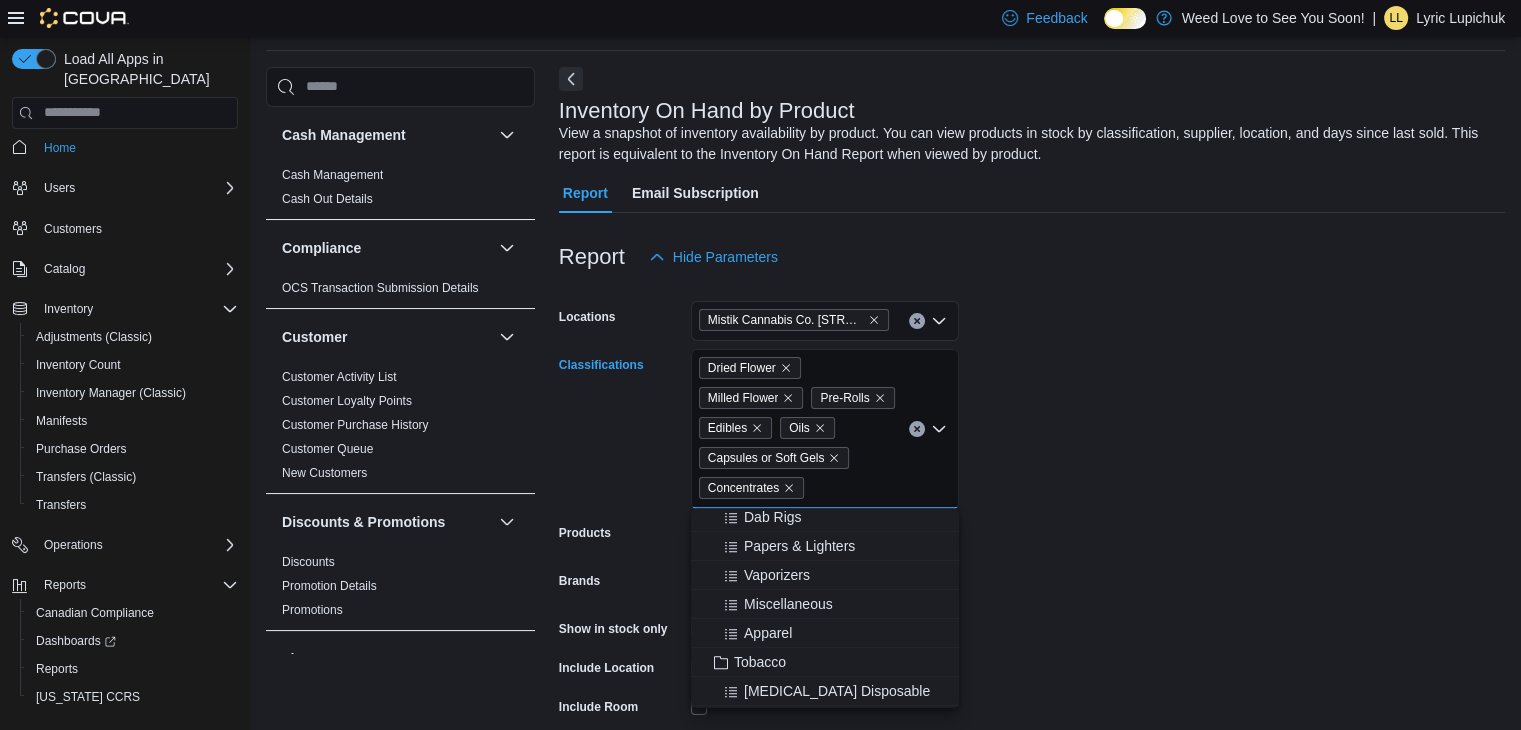 click on "Locations Mistik Cannabis Co. 1670 Main Street Classifications Dried Flower Milled Flower Pre-Rolls Edibles Oils Capsules or Soft Gels Concentrates Combo box. Selected. Dried Flower, Milled Flower, Pre-Rolls, Edibles, Oils, Capsules or Soft Gels, Concentrates. Press Backspace to delete Concentrates. Combo box input. All Classifications. Type some text or, to display a list of choices, press Down Arrow. To exit the list of choices, press Escape. Products All Products Brands All Brands Show in stock only Include Location Include Room Include Archived Export  Run Report" at bounding box center (1032, 547) 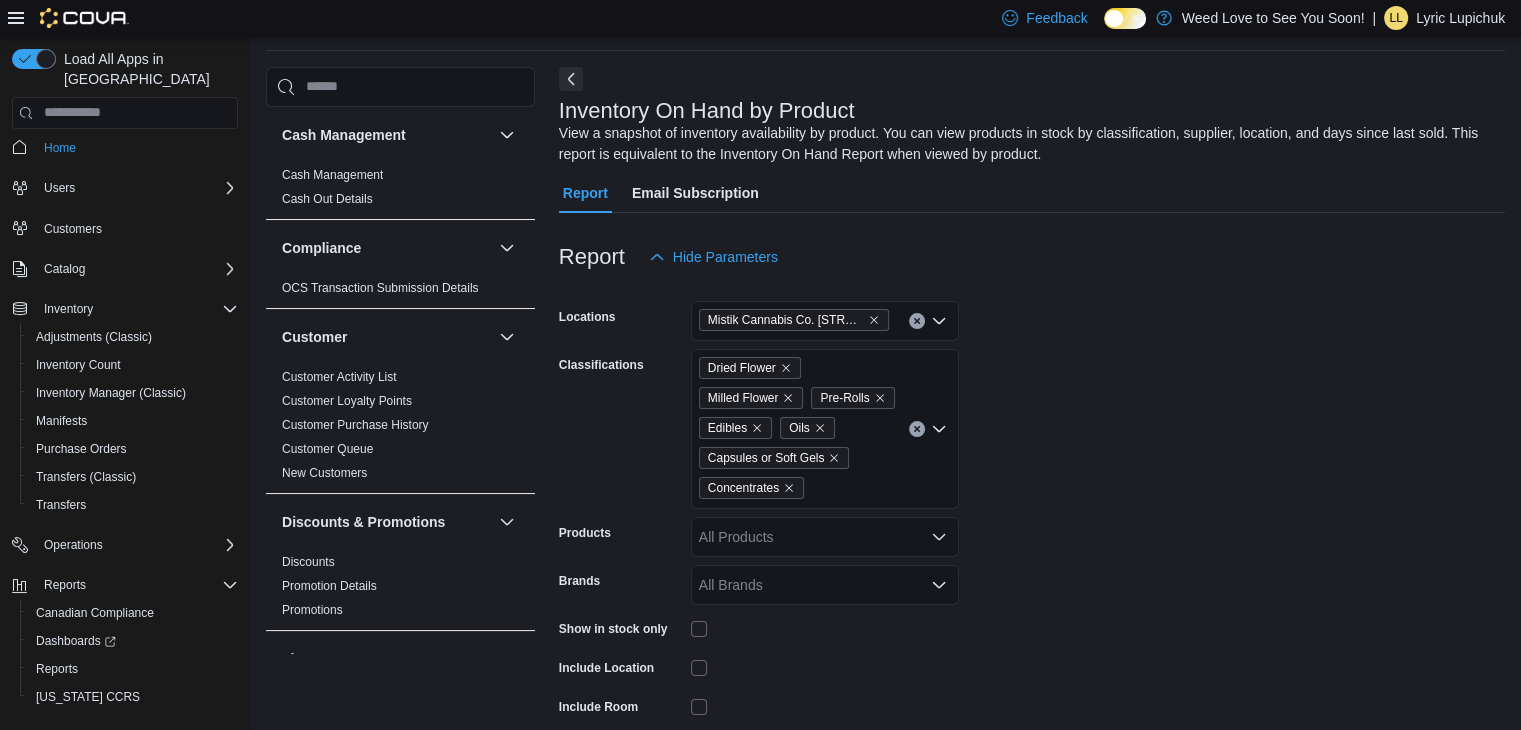 scroll, scrollTop: 193, scrollLeft: 0, axis: vertical 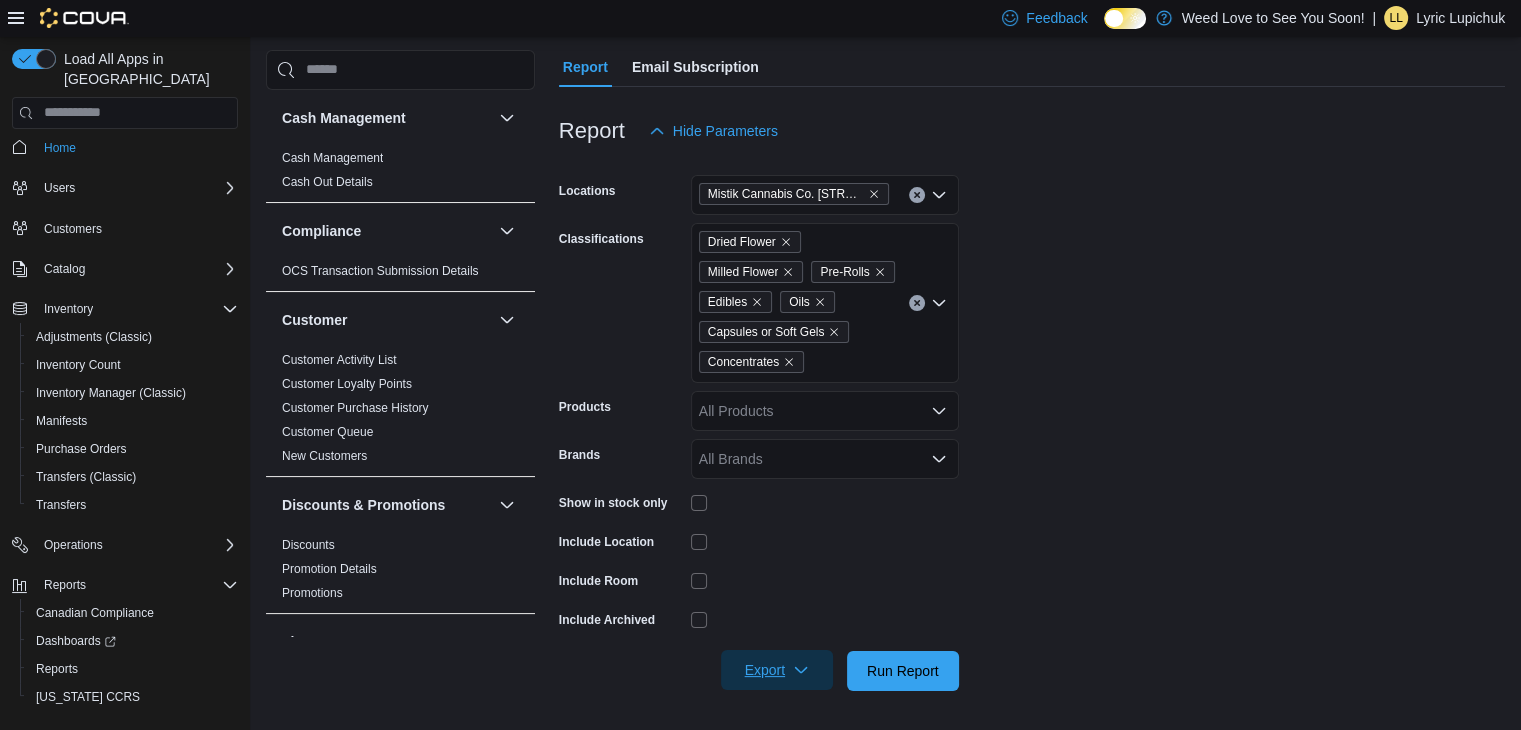 click on "Export" at bounding box center [777, 670] 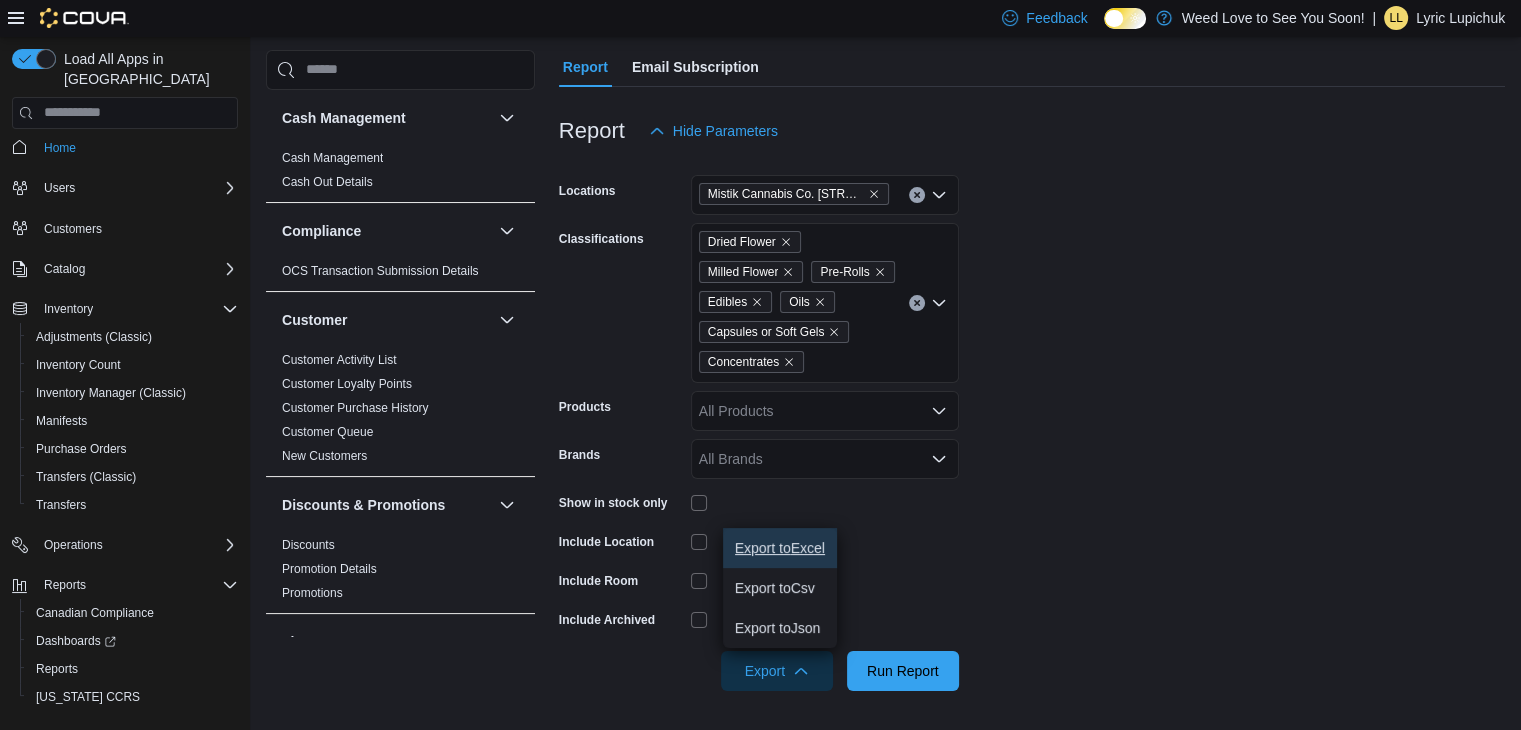 click on "Export to  Excel" at bounding box center (780, 548) 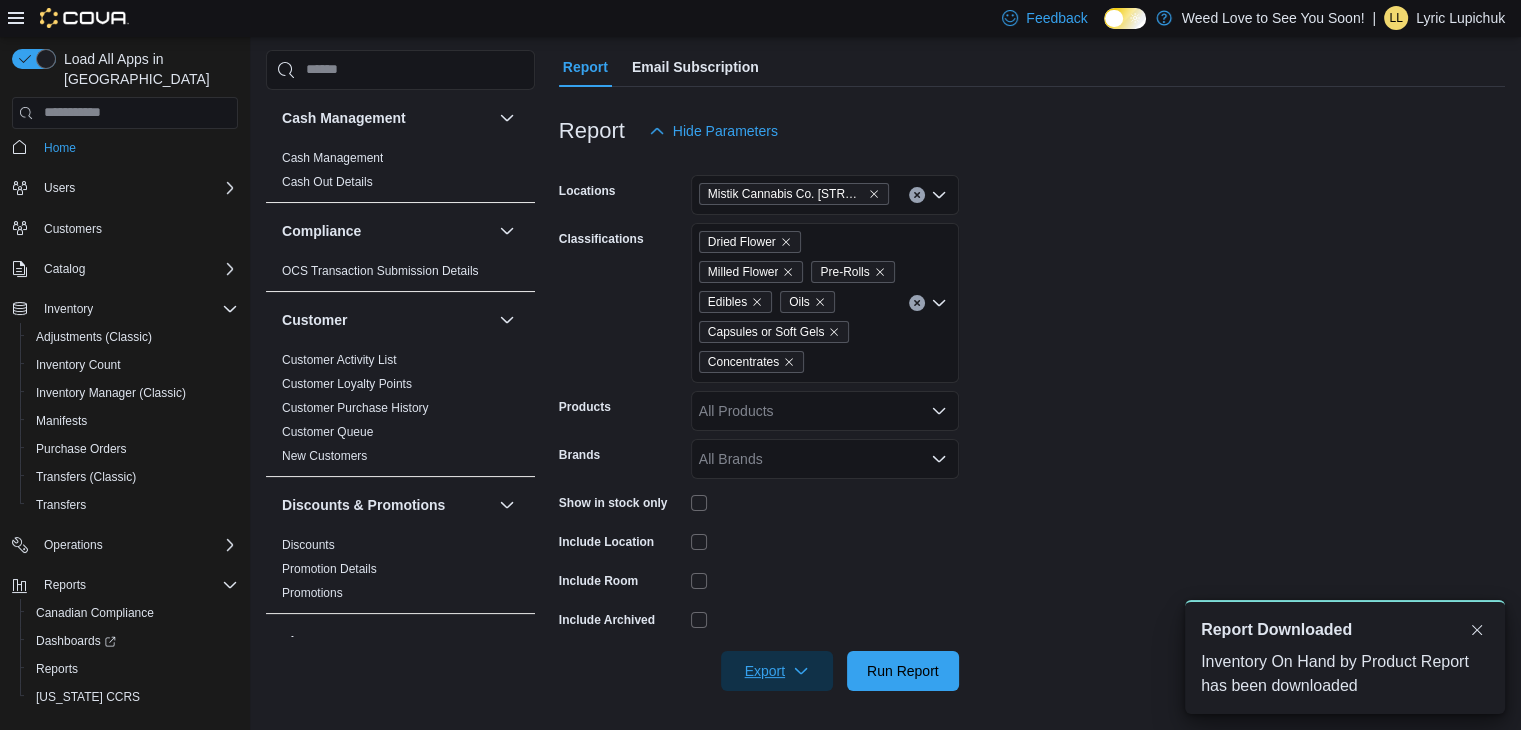 scroll, scrollTop: 0, scrollLeft: 0, axis: both 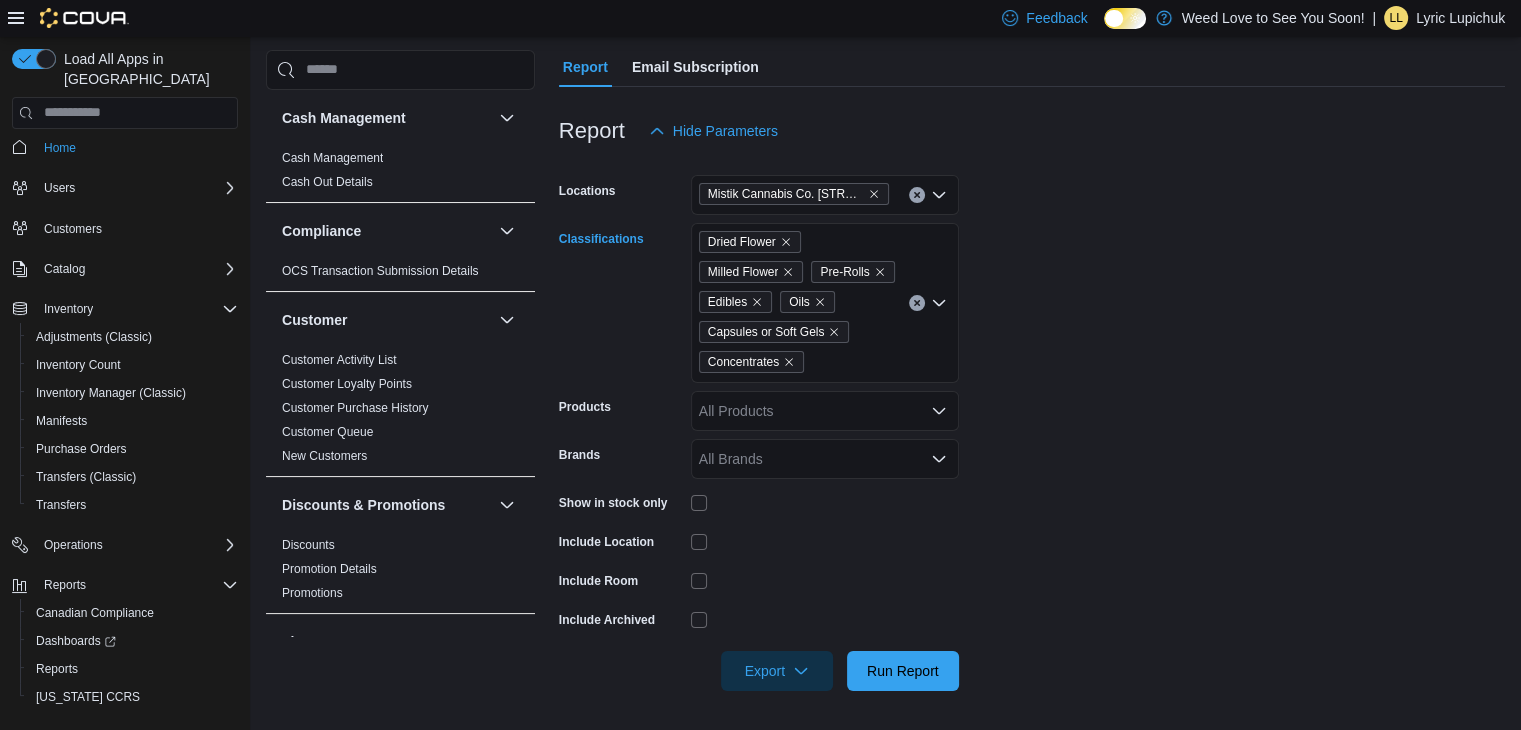 click on "Dried Flower Milled Flower Pre-Rolls Edibles Oils Capsules or Soft Gels Concentrates" at bounding box center (825, 303) 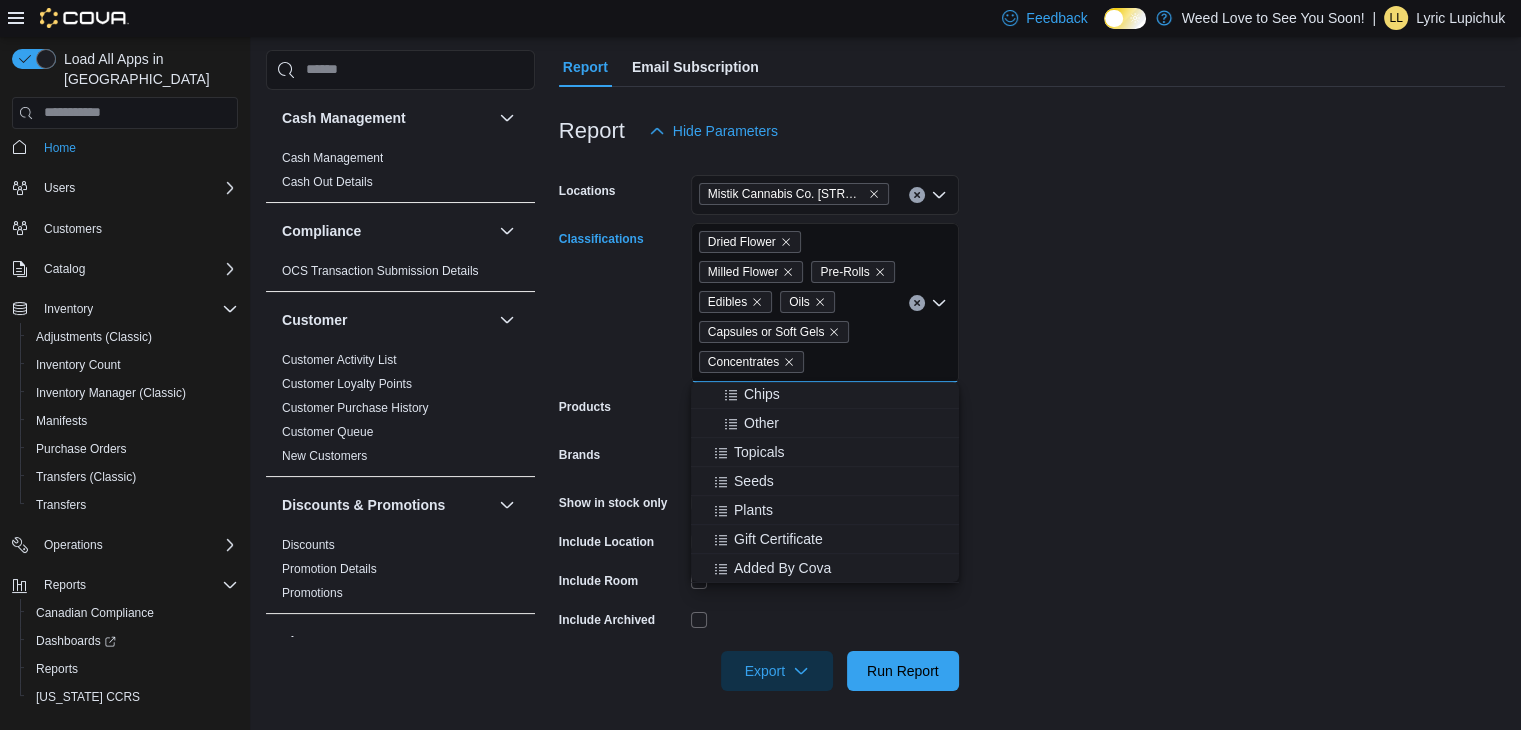 scroll, scrollTop: 1335, scrollLeft: 0, axis: vertical 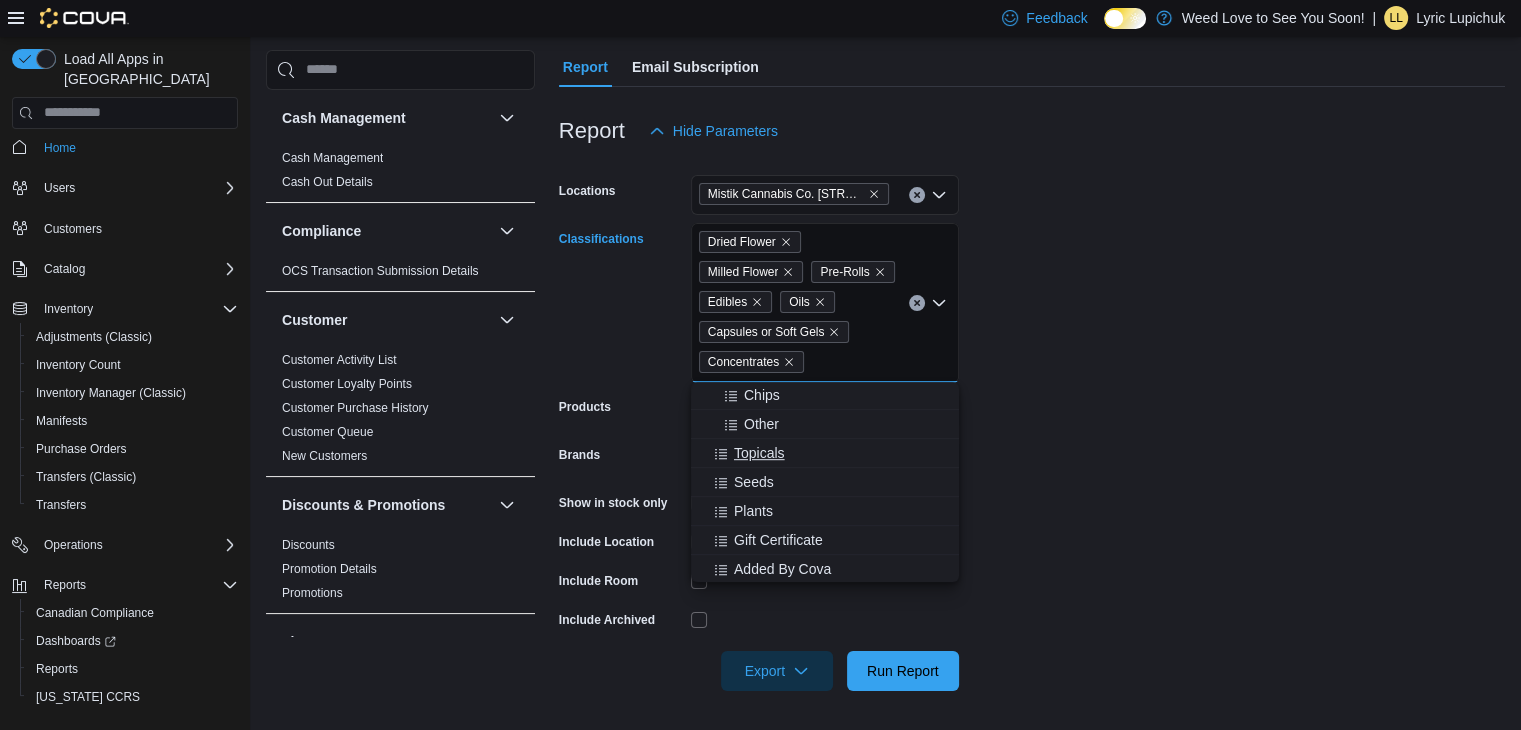 click on "Topicals" at bounding box center [825, 453] 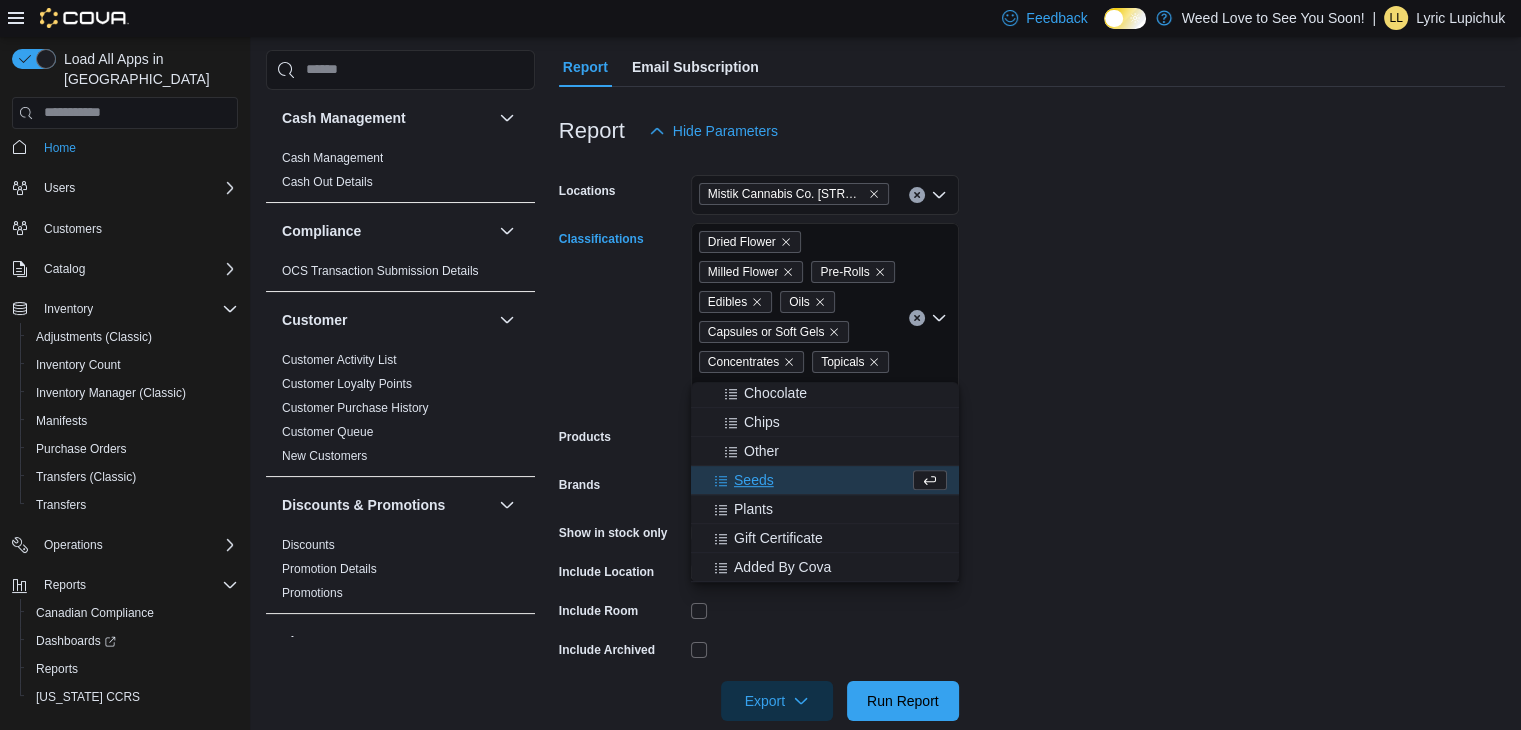 scroll, scrollTop: 1308, scrollLeft: 0, axis: vertical 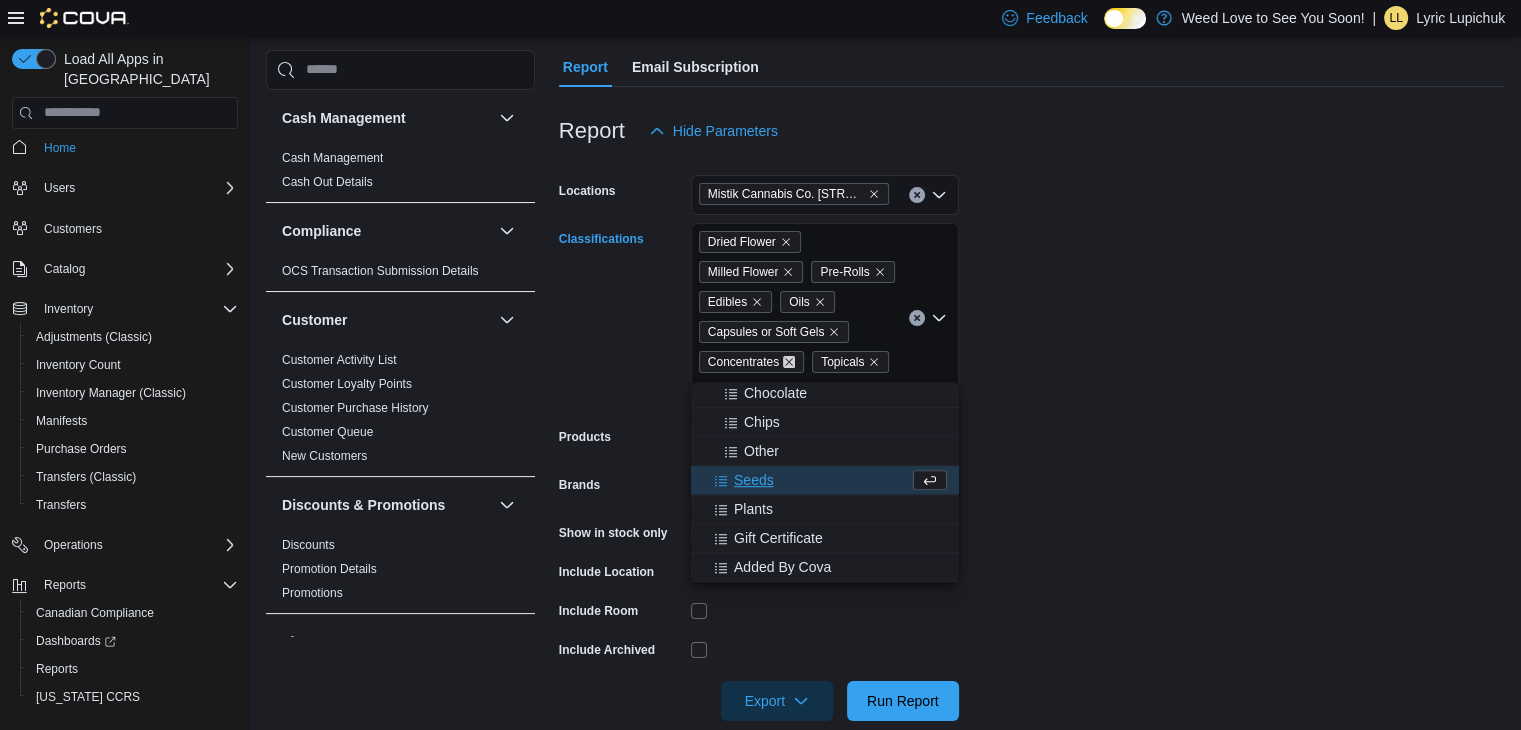 click 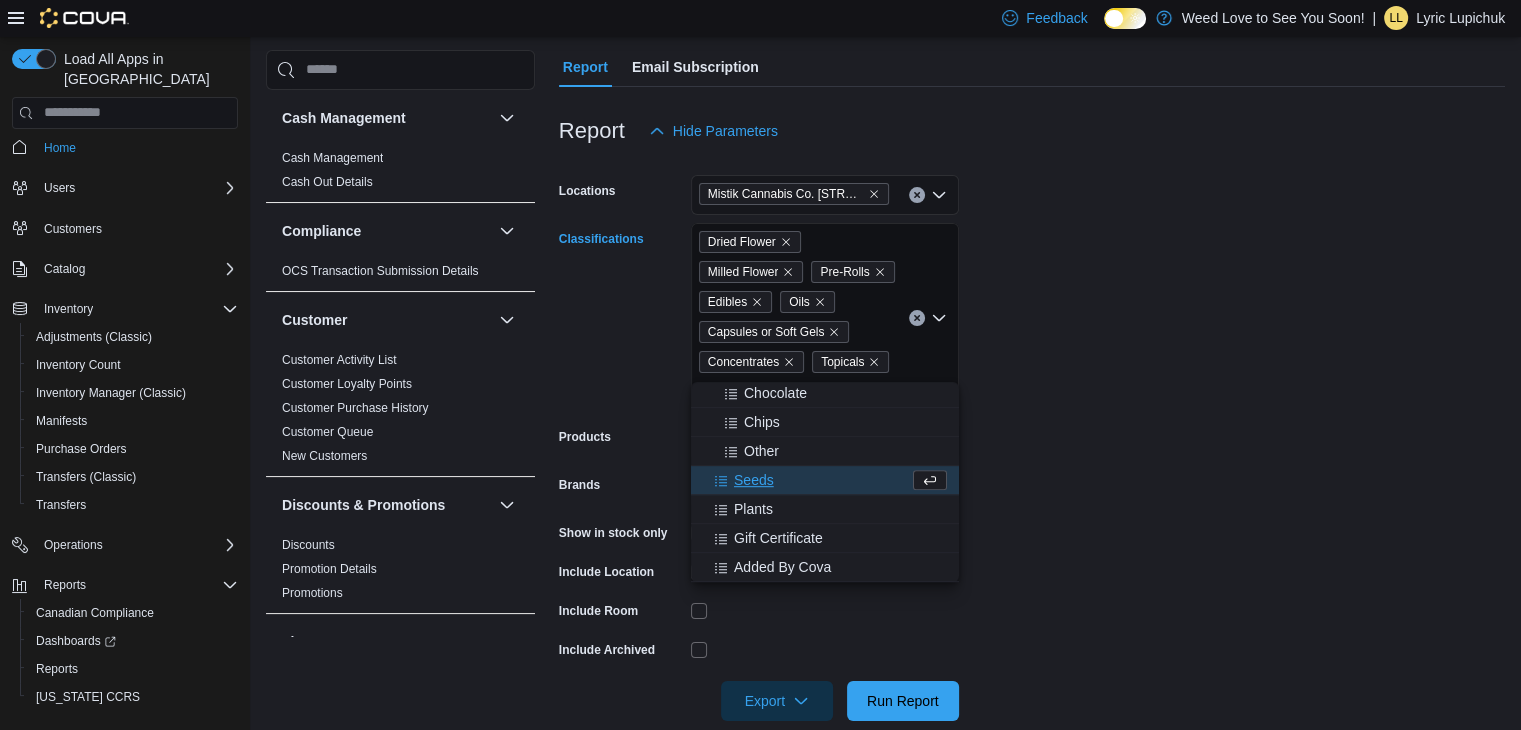 scroll, scrollTop: 0, scrollLeft: 0, axis: both 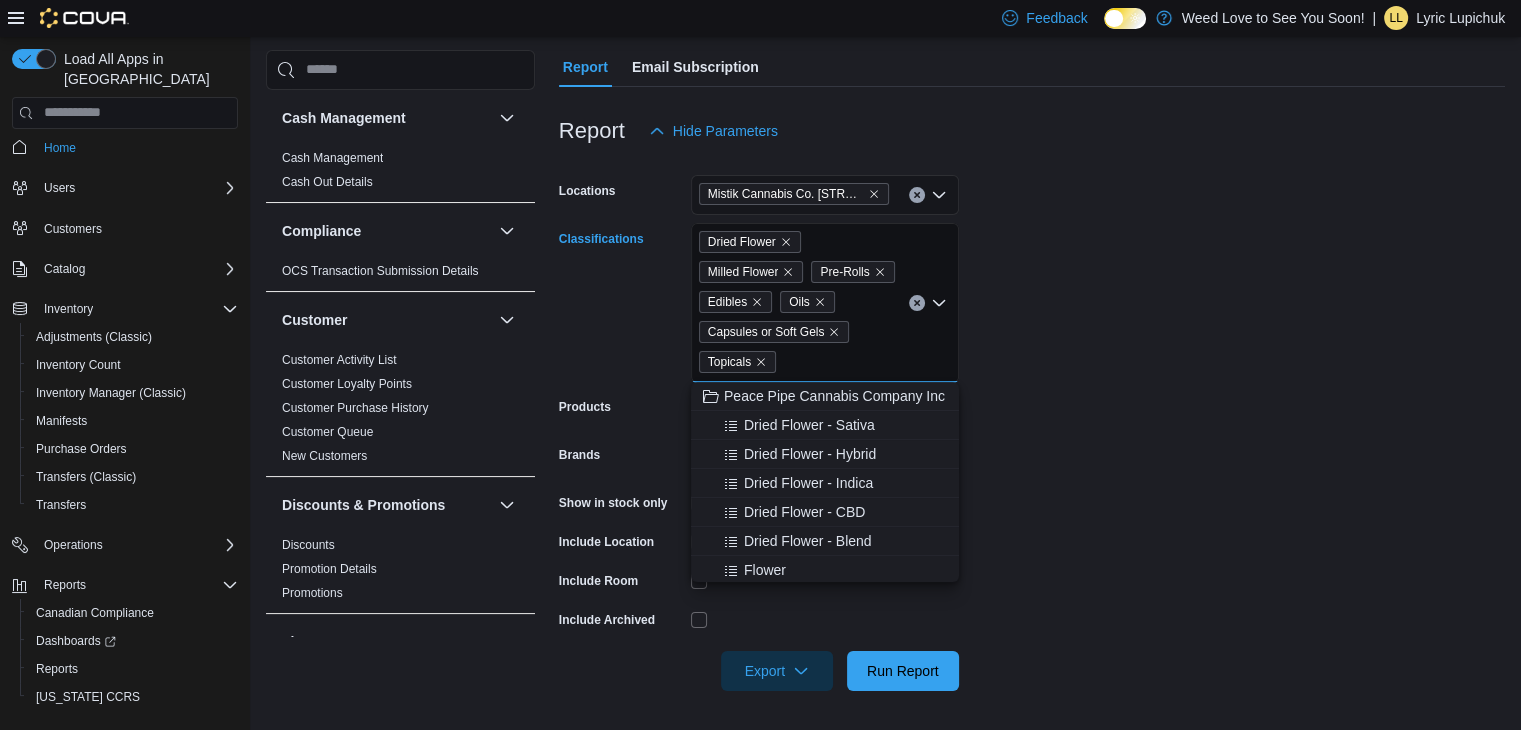 click 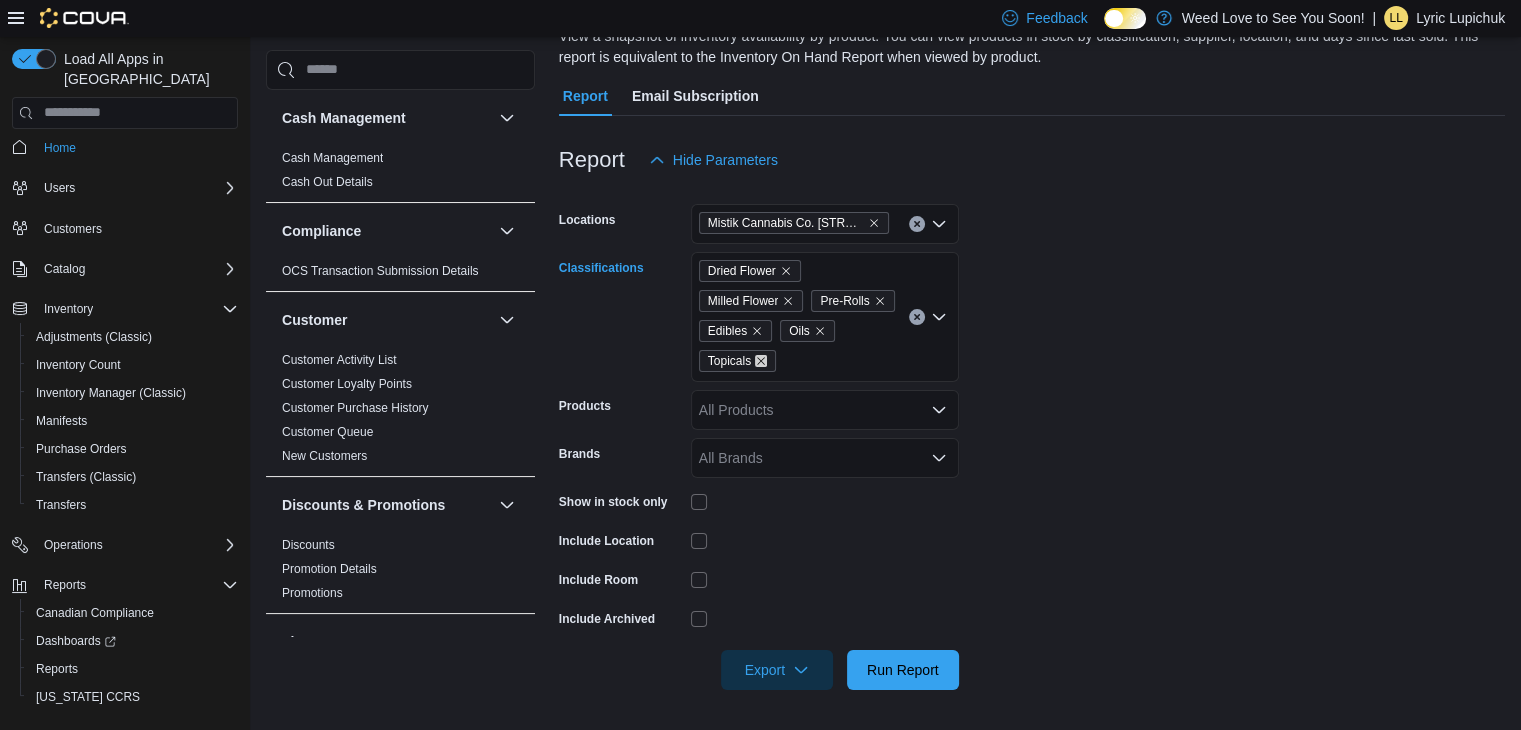 click 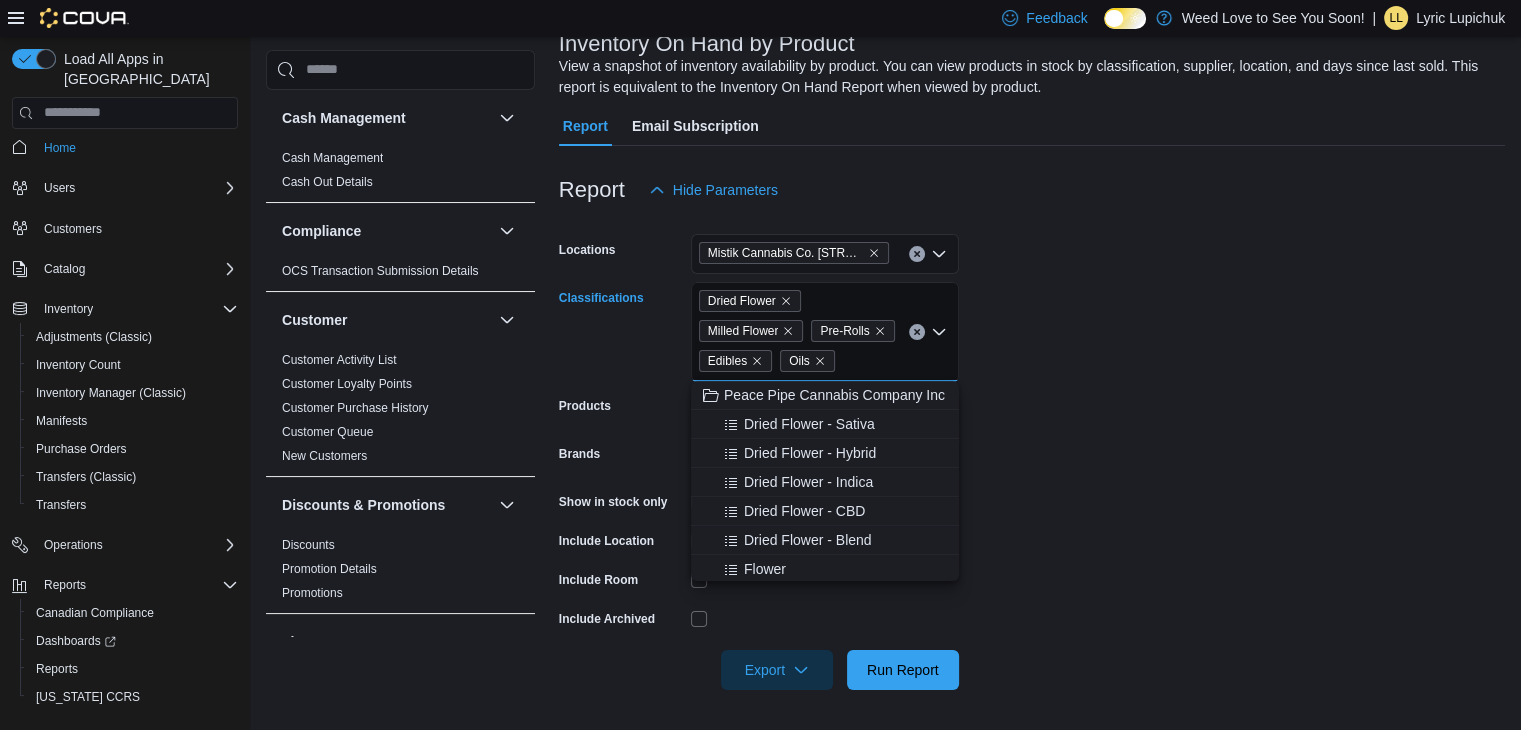 scroll, scrollTop: 133, scrollLeft: 0, axis: vertical 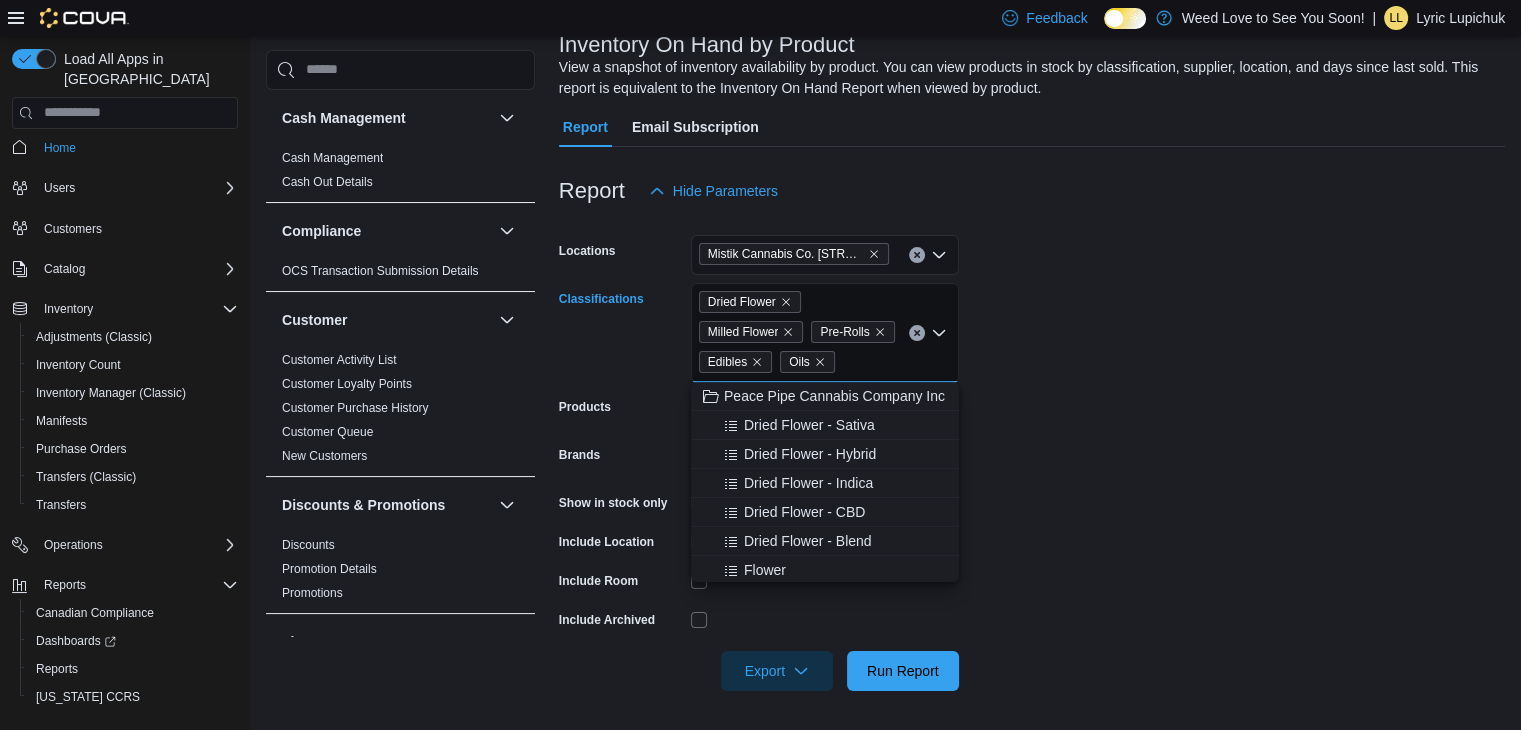 click at bounding box center (917, 333) 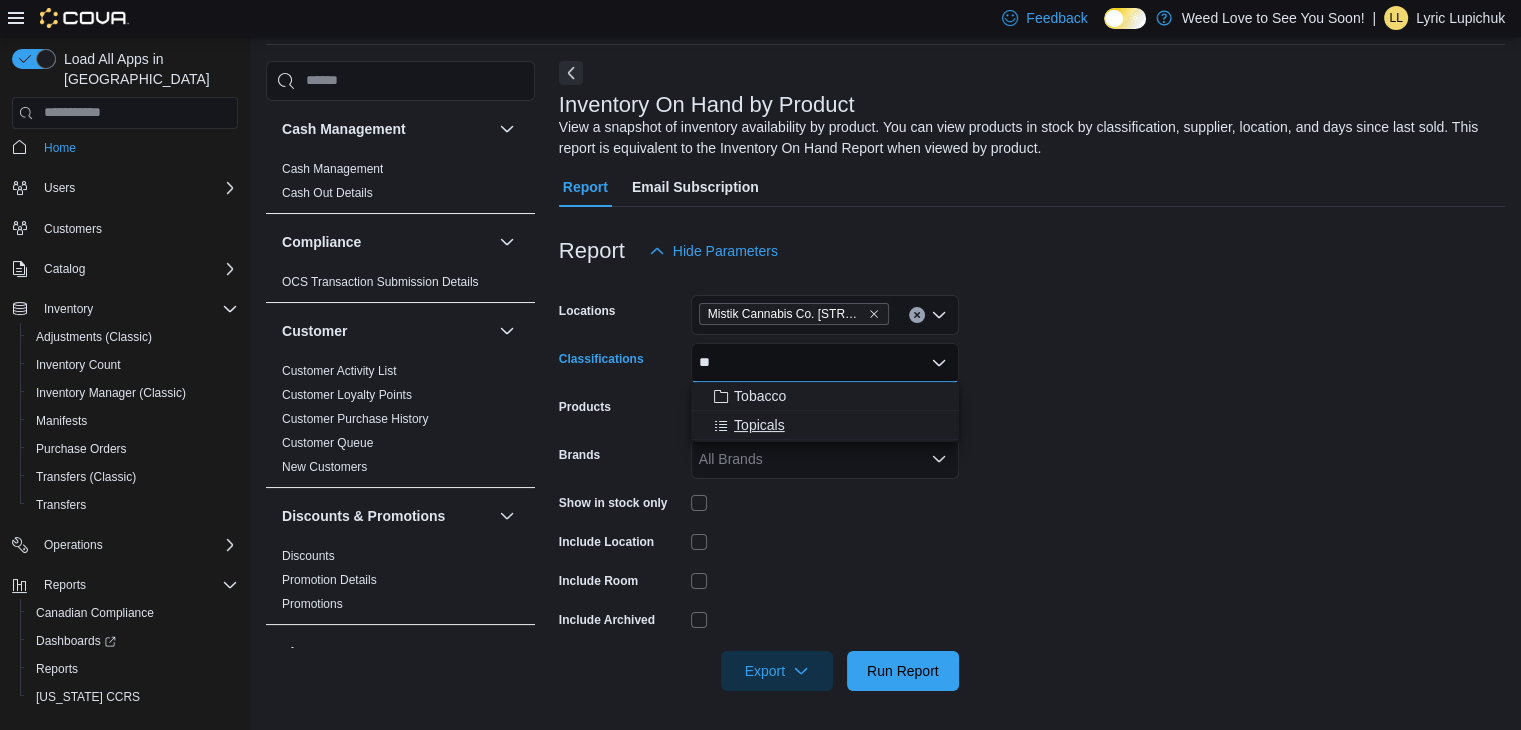 type on "**" 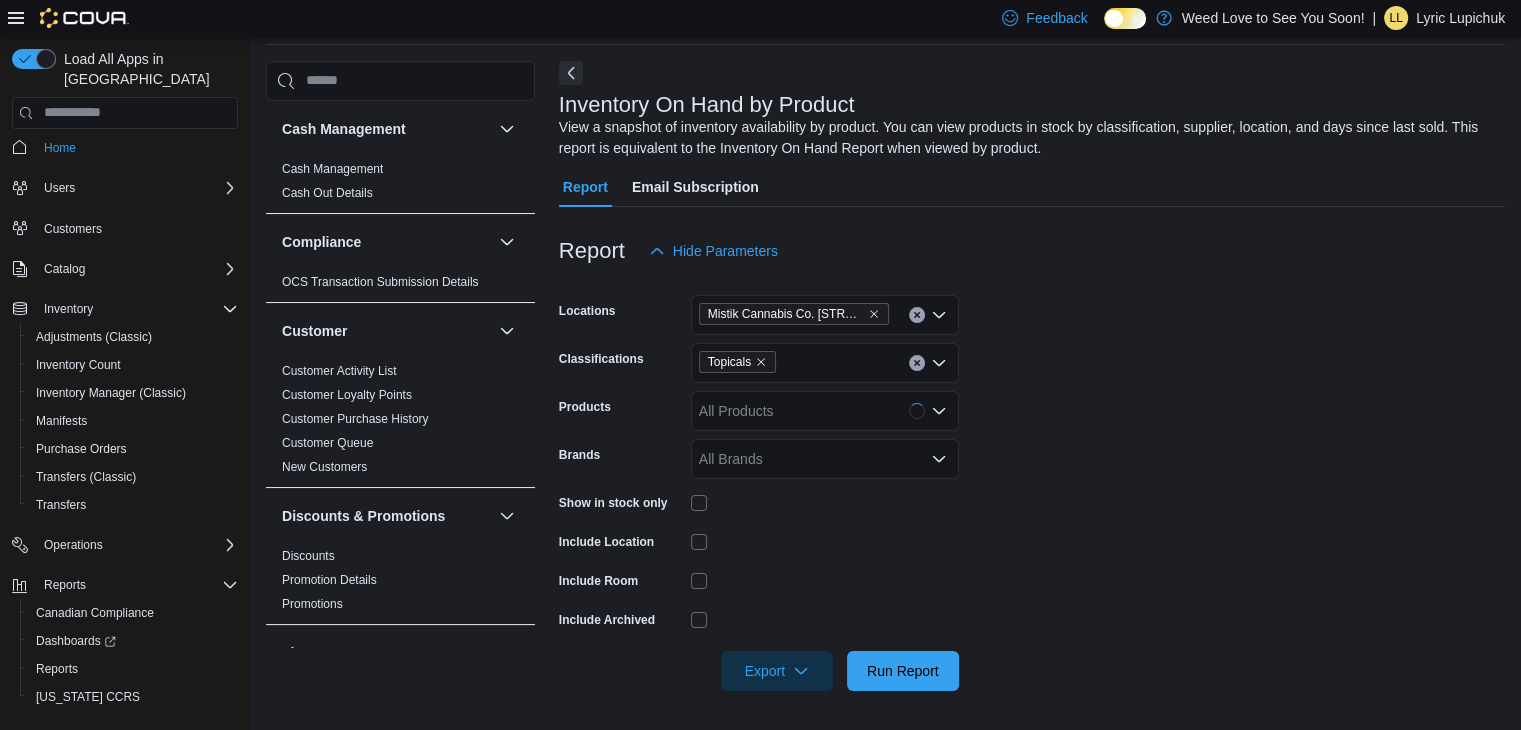 click on "Locations Mistik Cannabis Co. 1670 Main Street Classifications Topicals Products All Products Brands All Brands Show in stock only Include Location Include Room Include Archived Export  Run Report" at bounding box center [1032, 481] 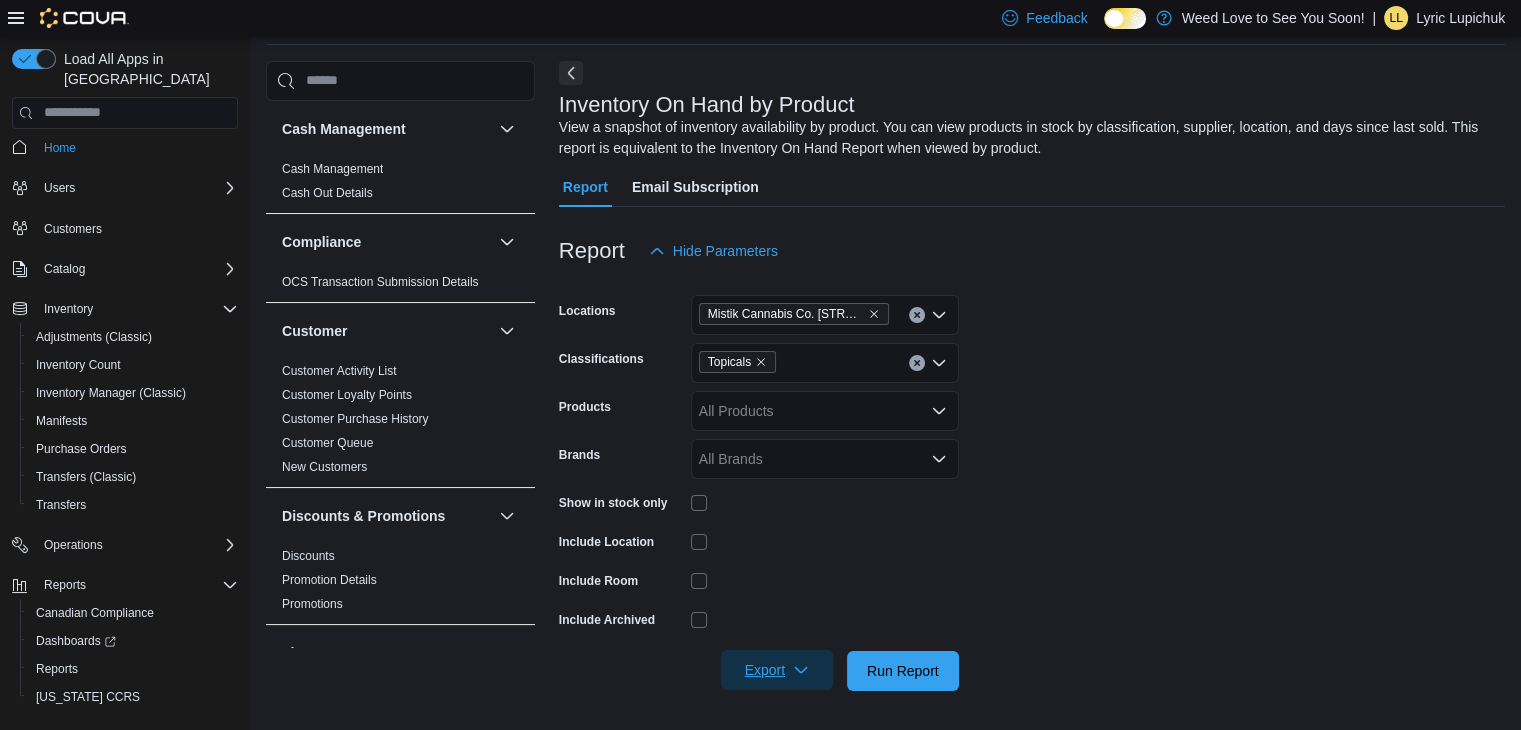 click 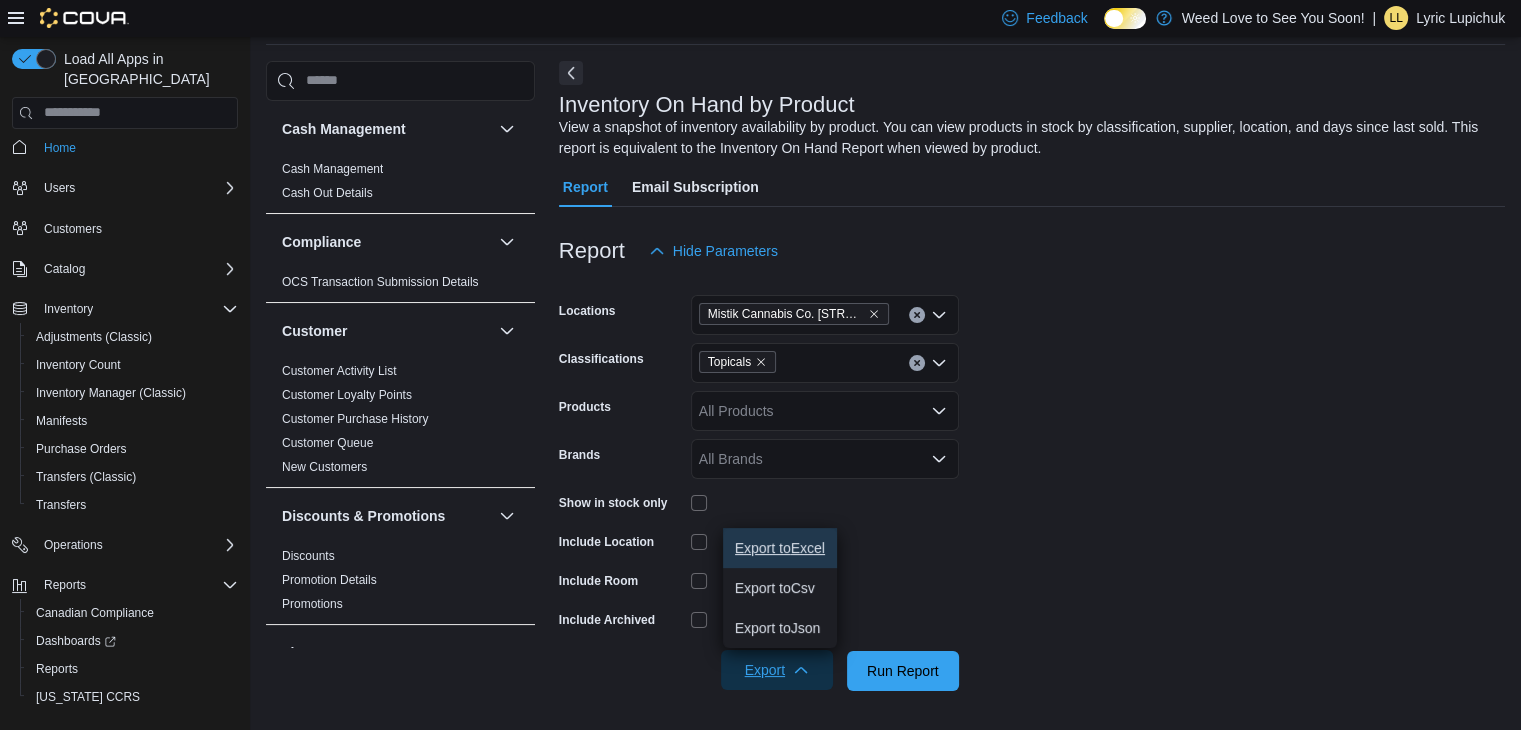 click on "Export to  Excel" at bounding box center [780, 548] 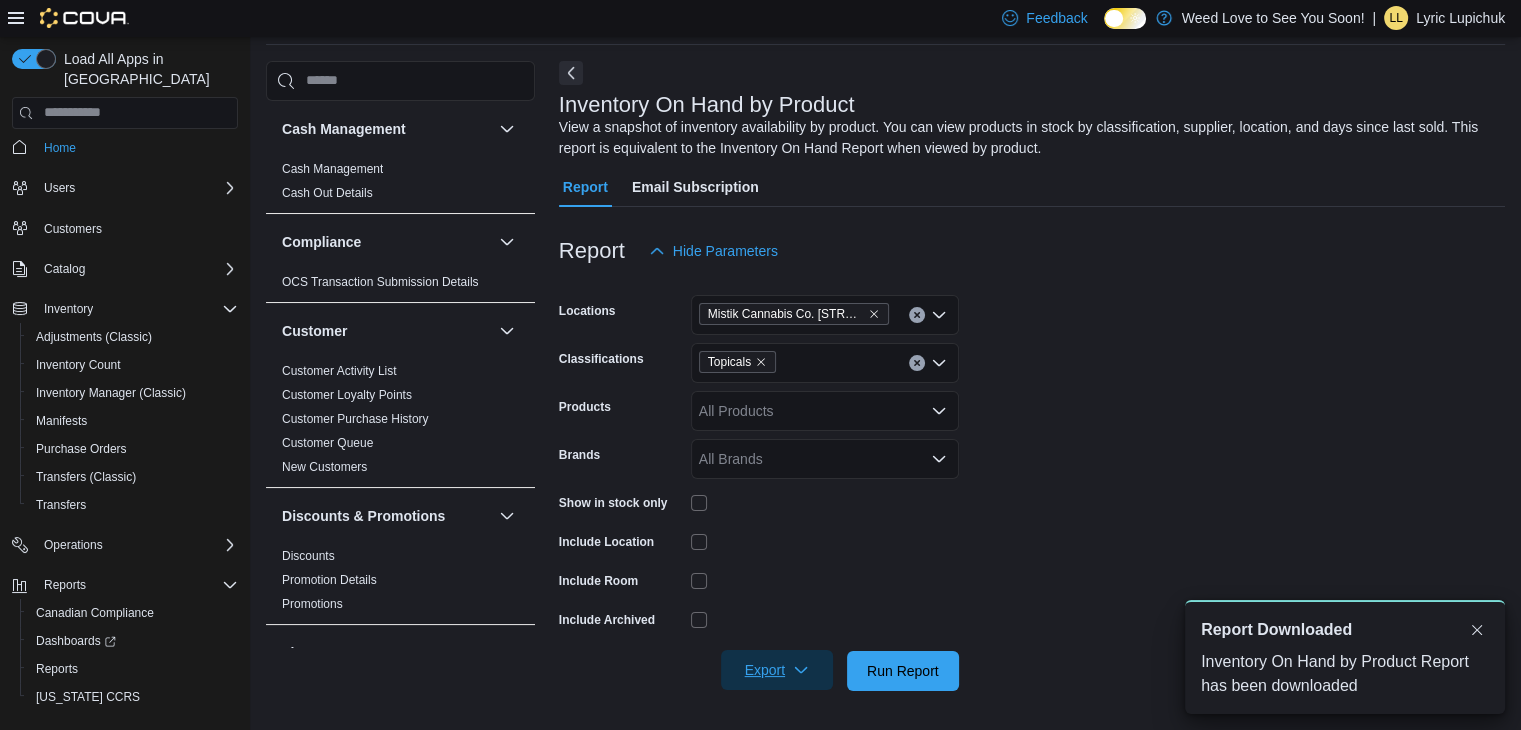 scroll, scrollTop: 0, scrollLeft: 0, axis: both 